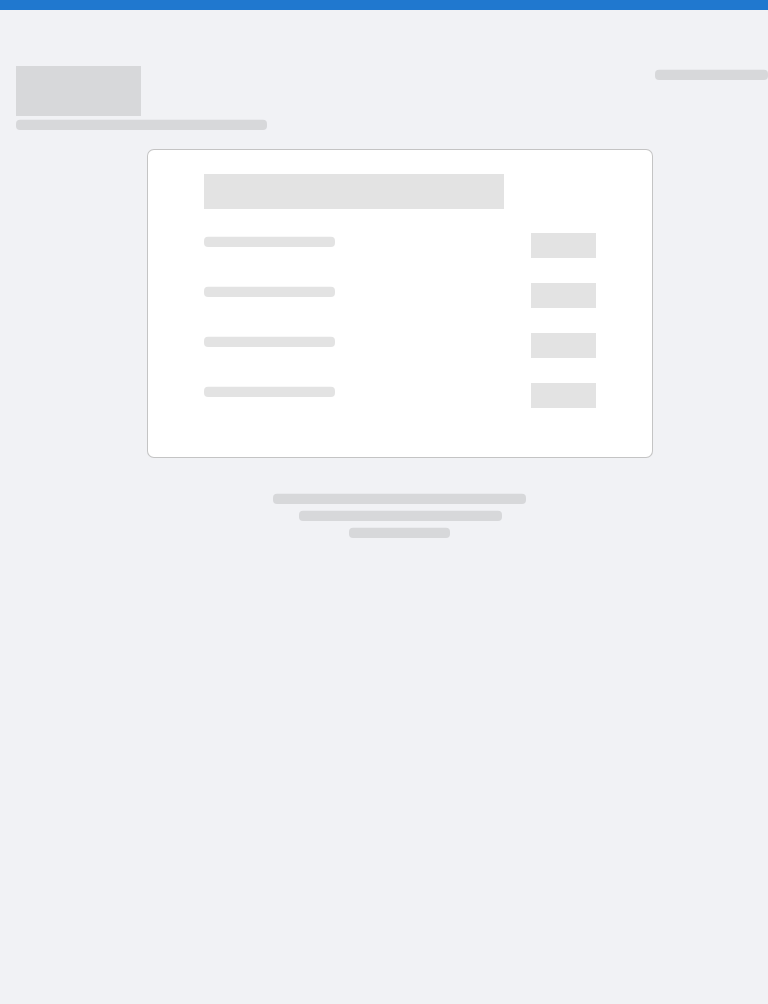 scroll, scrollTop: 0, scrollLeft: 0, axis: both 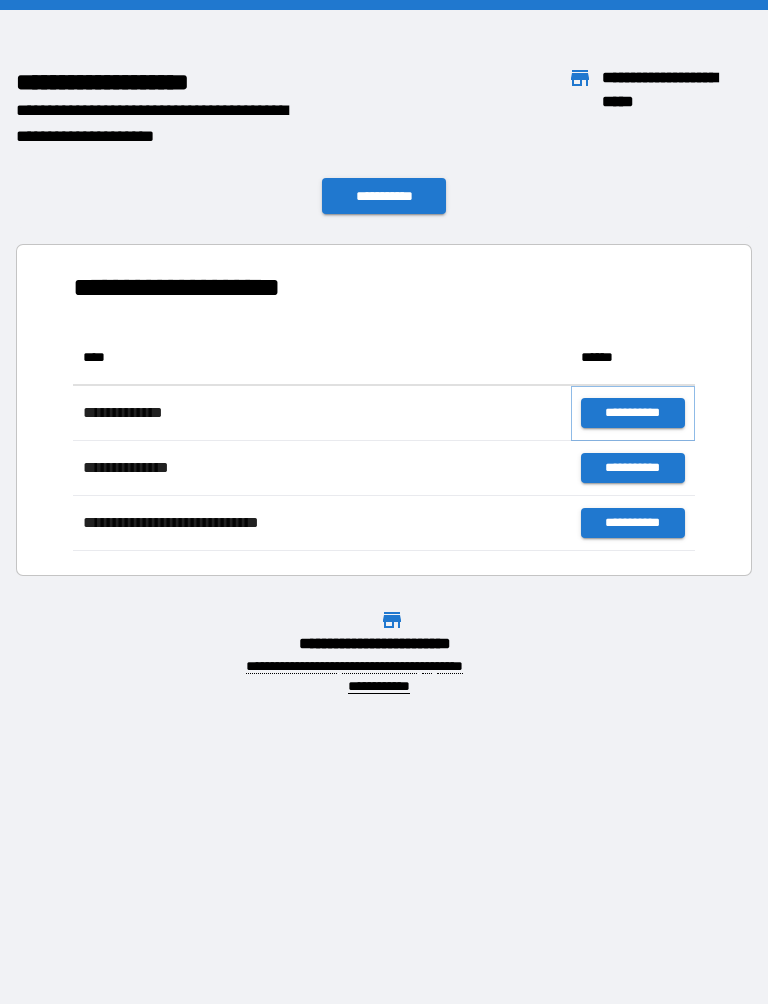 click on "**********" at bounding box center [633, 413] 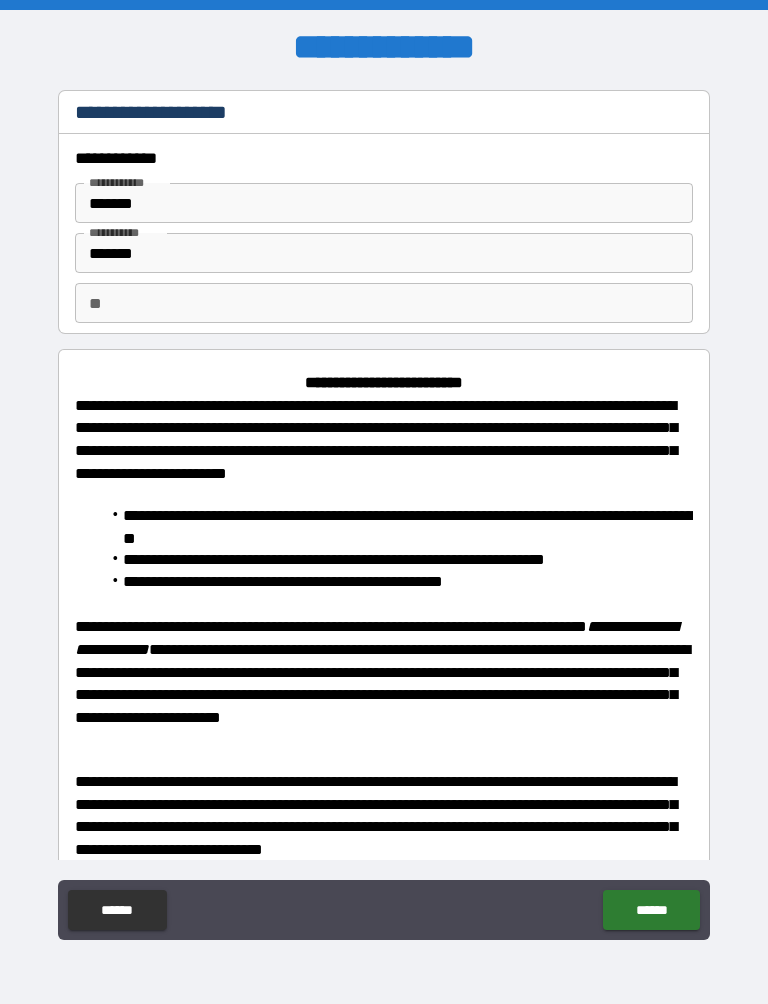 click on "*******" at bounding box center [384, 253] 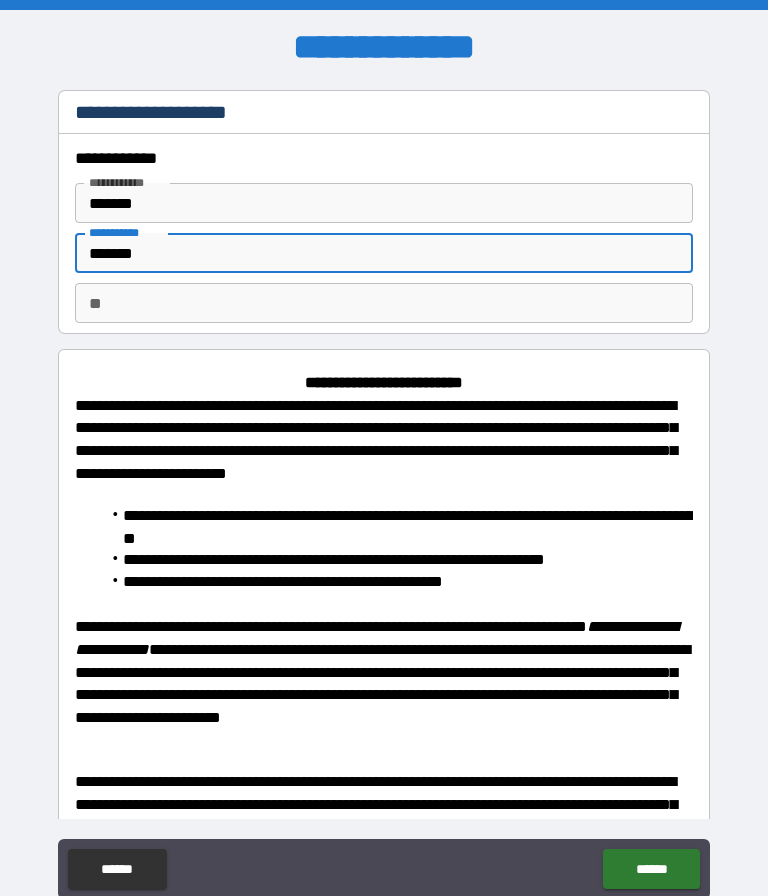 scroll, scrollTop: 84, scrollLeft: 0, axis: vertical 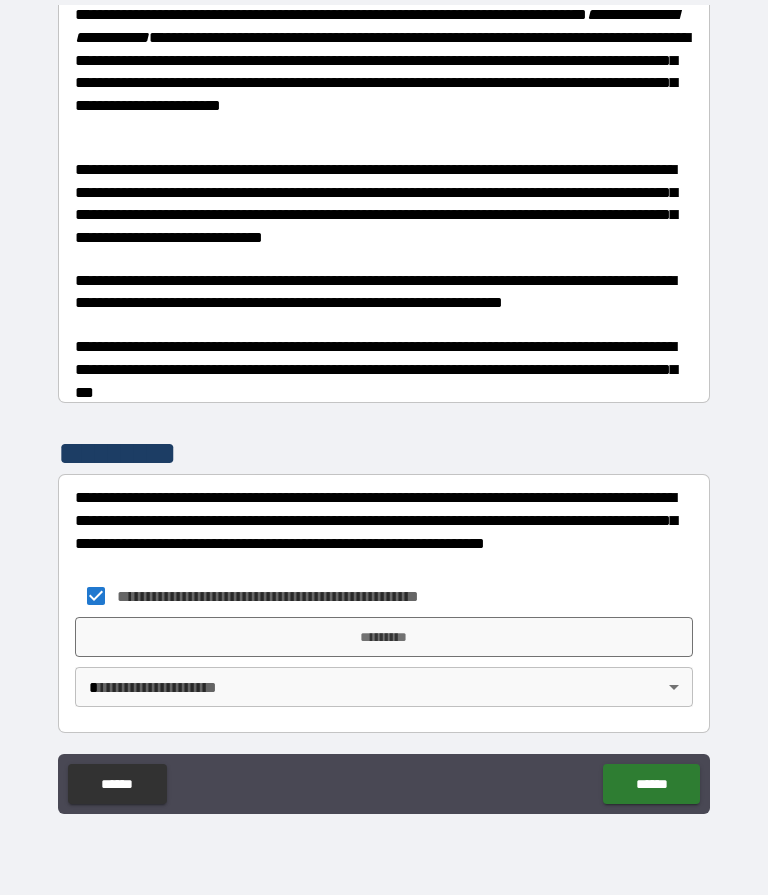 click on "*********" at bounding box center [384, 638] 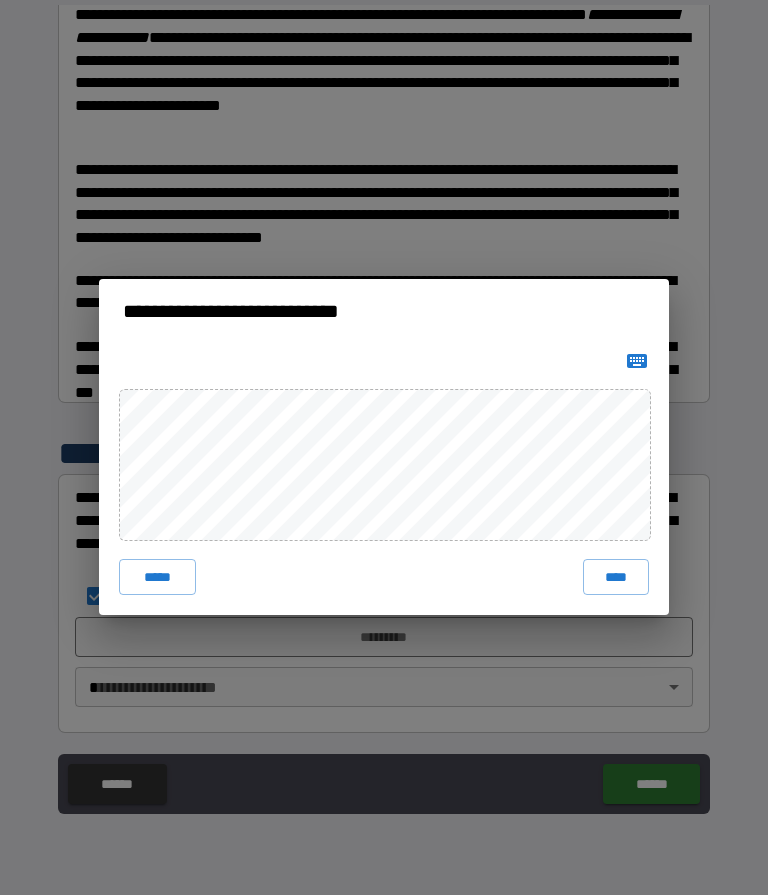 click on "****" at bounding box center [616, 578] 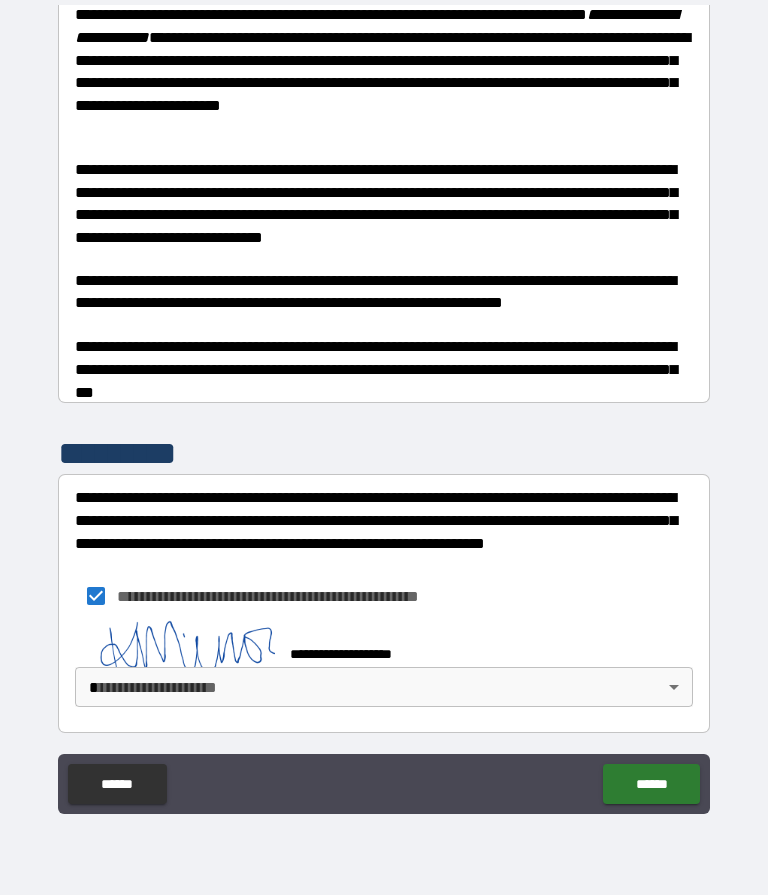 scroll, scrollTop: 517, scrollLeft: 0, axis: vertical 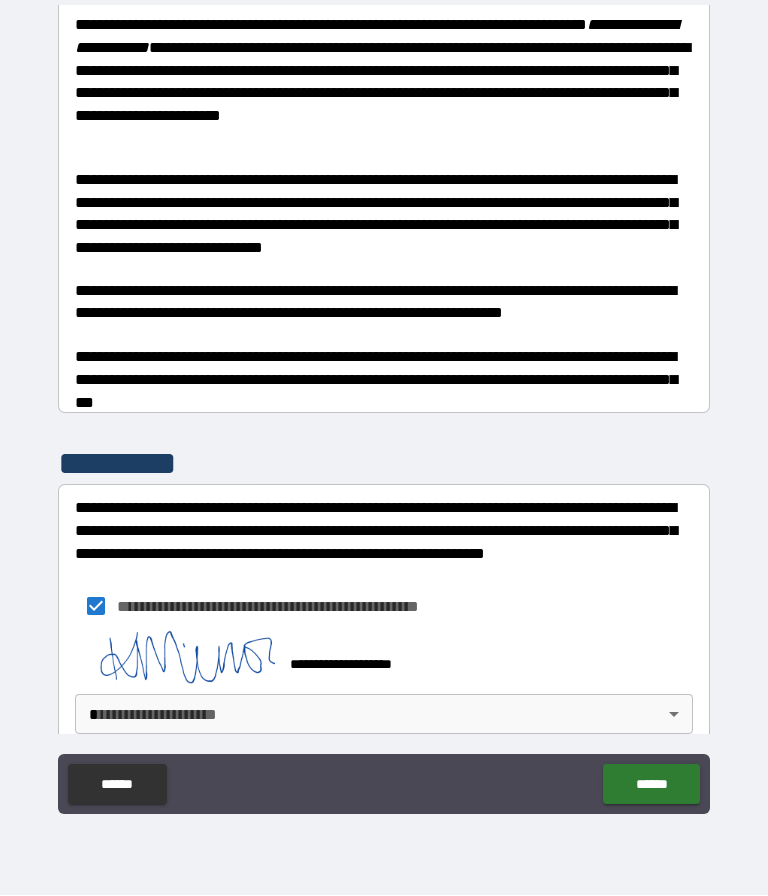 click on "******" at bounding box center [651, 785] 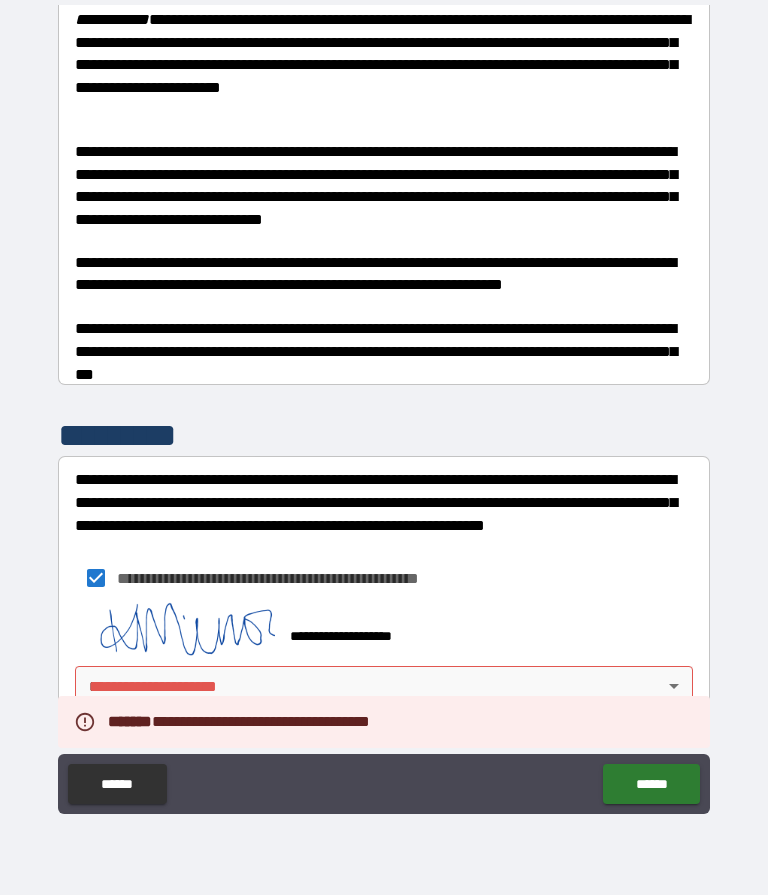 scroll, scrollTop: 544, scrollLeft: 0, axis: vertical 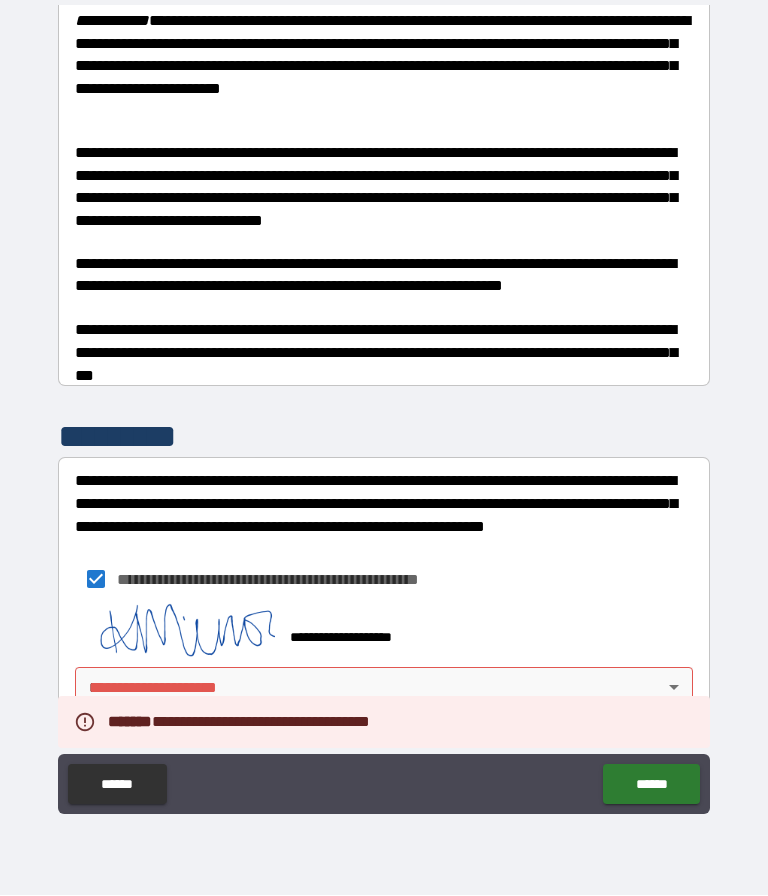 click on "[FIRST] [LAST] [STREET] [CITY], [STATE] [ZIP] [COUNTRY] [PHONE] [EMAIL] [SSN] [DLN] [CC] [DOB] [AGE]" at bounding box center (384, 406) 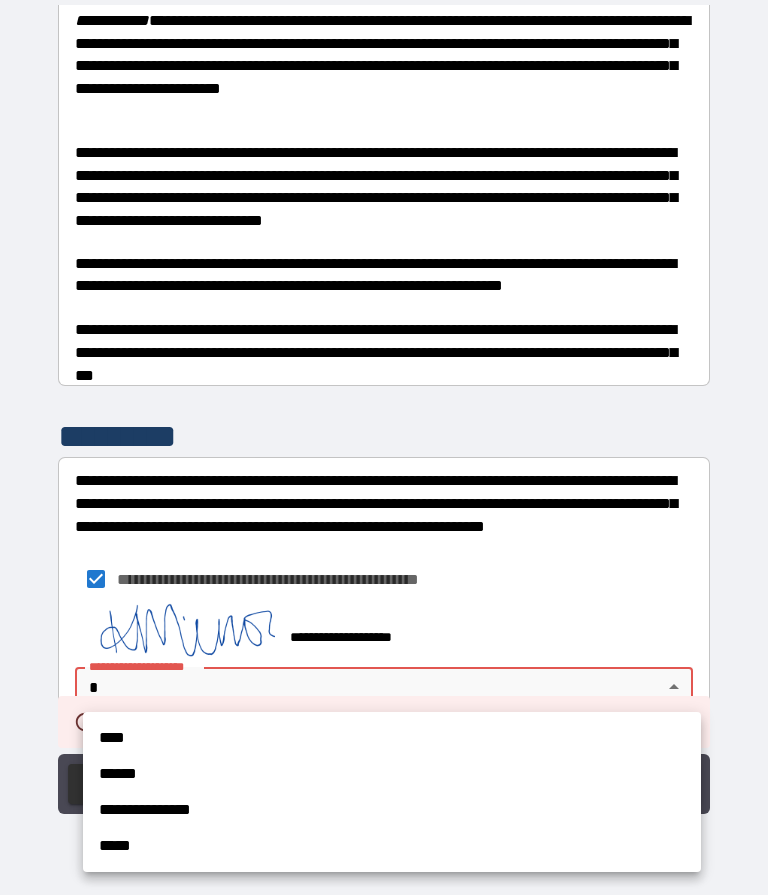 click on "****" at bounding box center [392, 739] 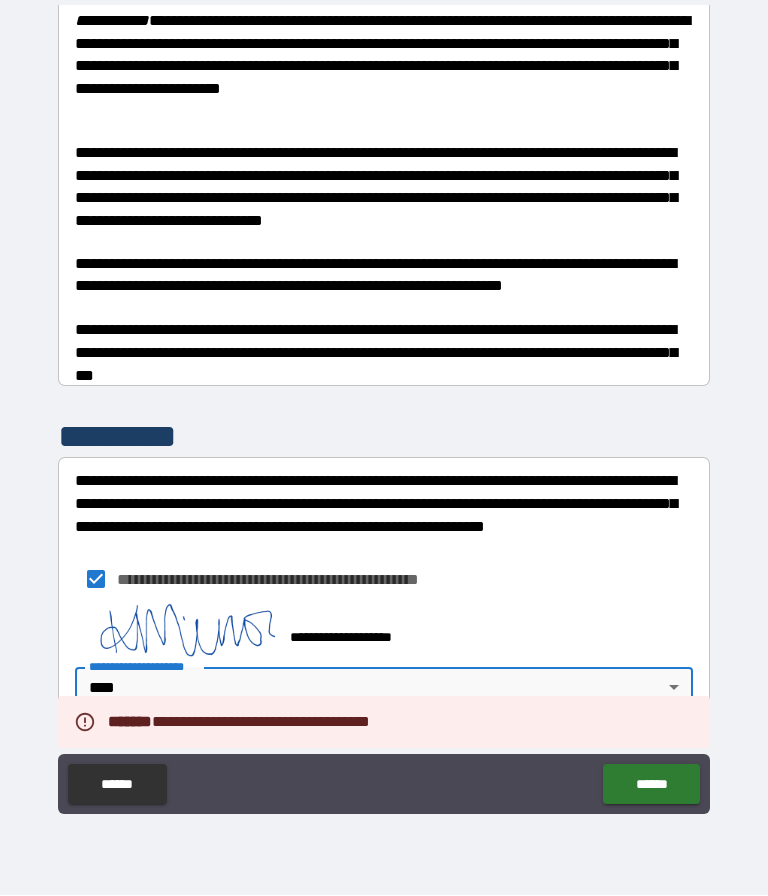 click on "******" at bounding box center [651, 785] 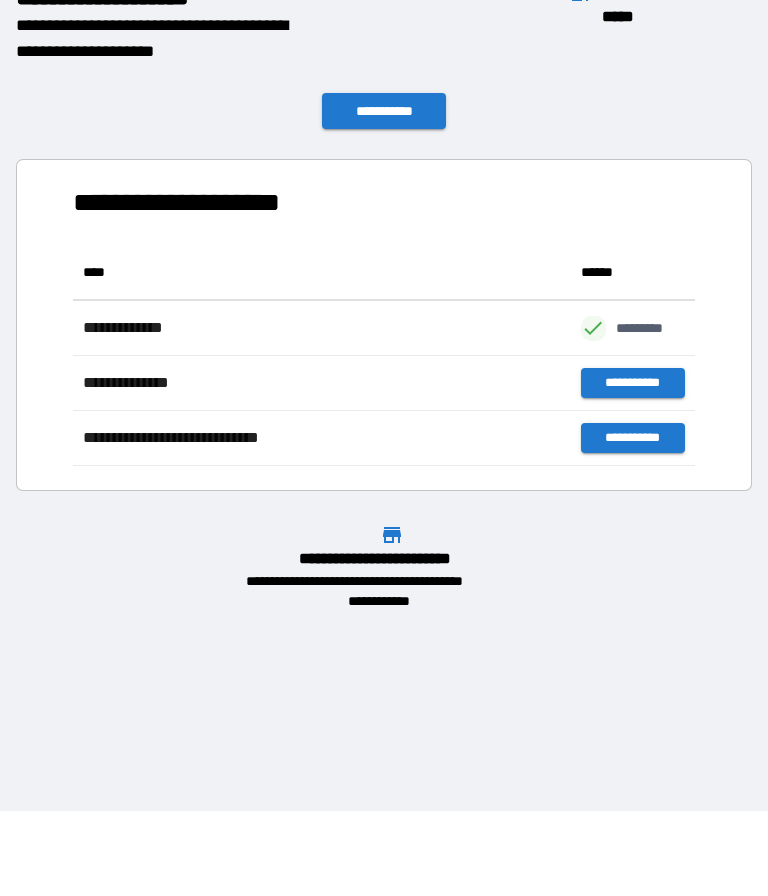 scroll, scrollTop: 1, scrollLeft: 1, axis: both 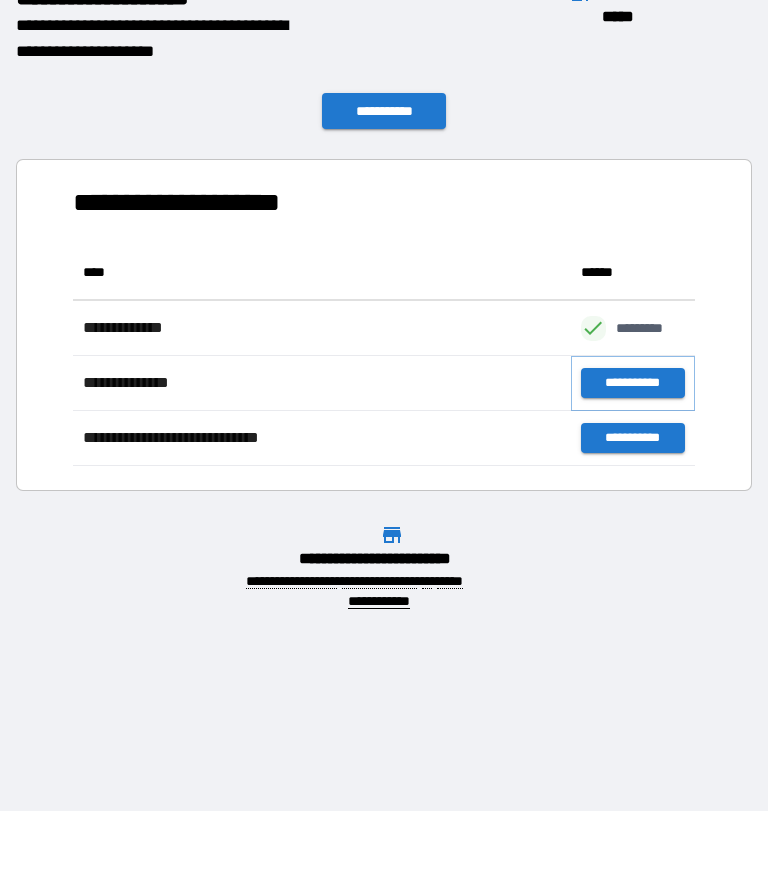 click on "**********" at bounding box center [633, 384] 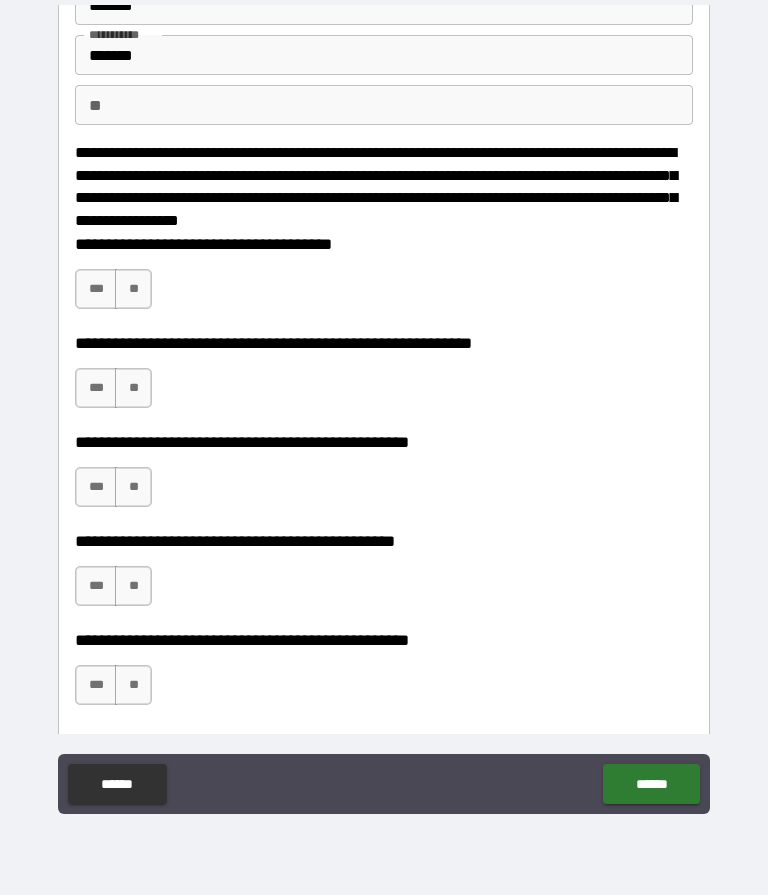 scroll, scrollTop: 115, scrollLeft: 0, axis: vertical 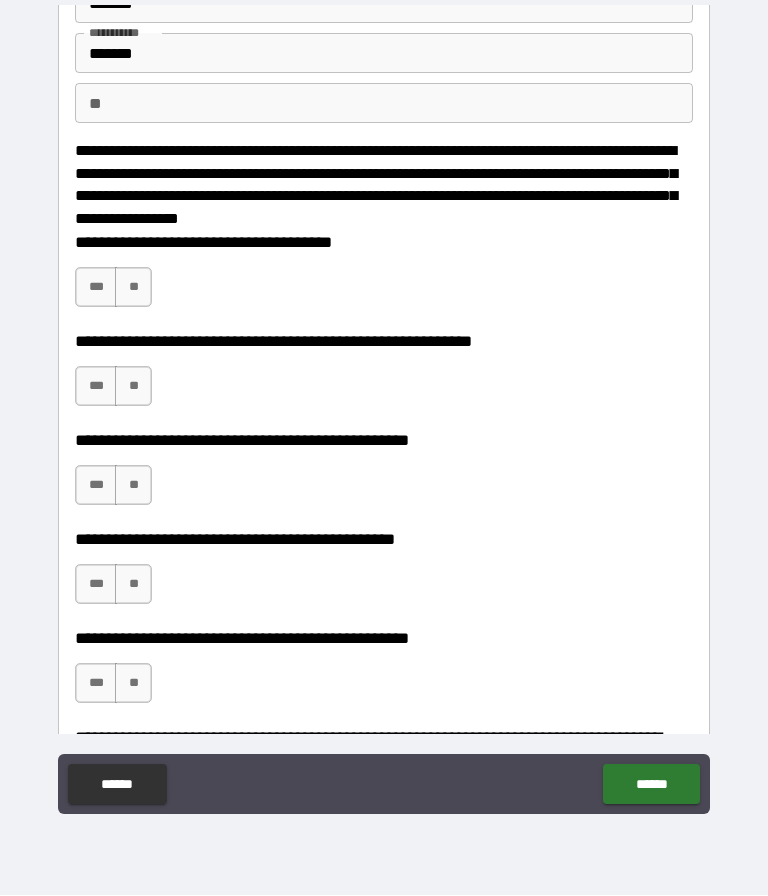 click on "***" at bounding box center (96, 288) 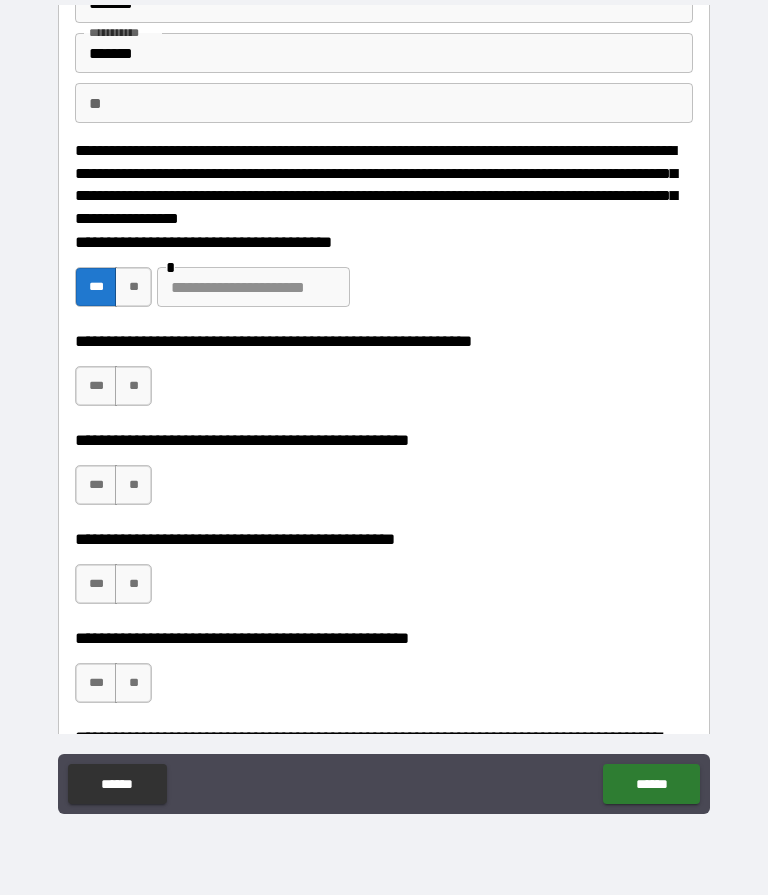 click on "**" at bounding box center [133, 288] 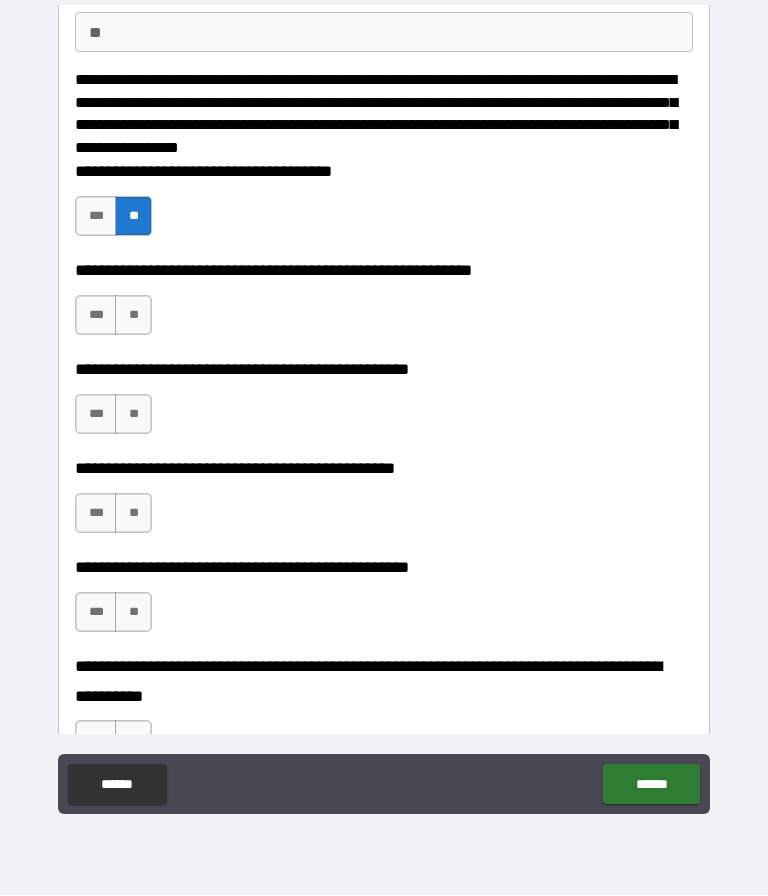 scroll, scrollTop: 197, scrollLeft: 0, axis: vertical 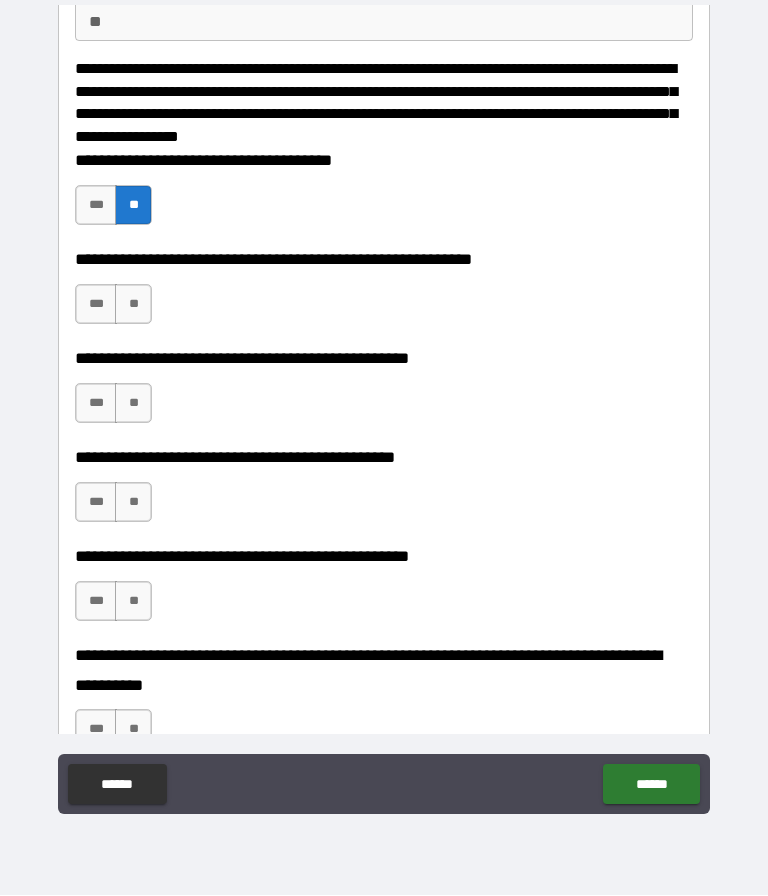 click on "***" at bounding box center (96, 305) 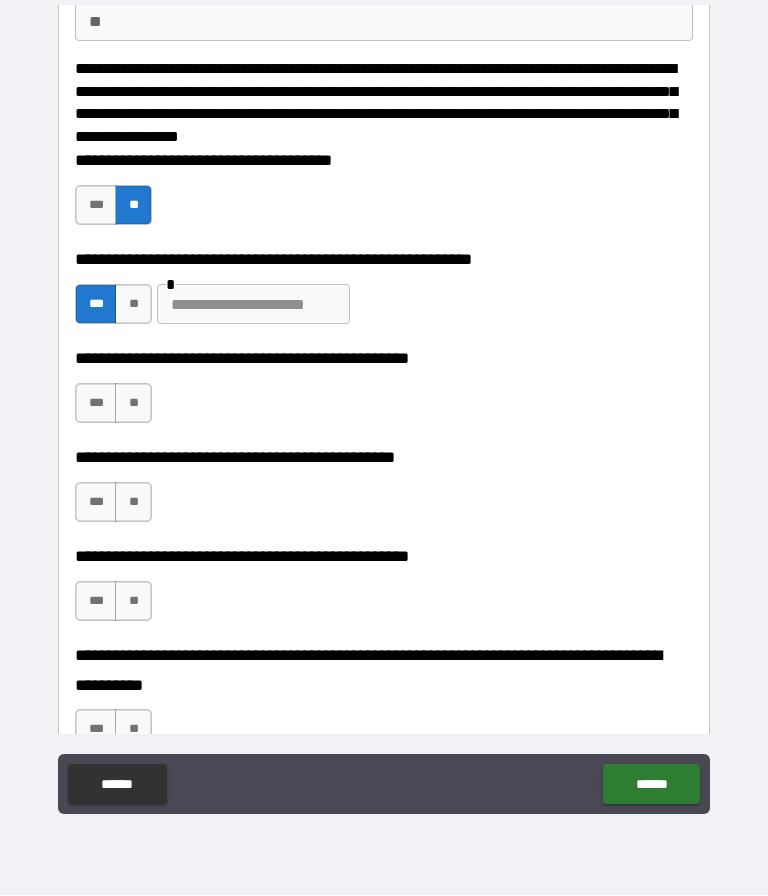 click at bounding box center (253, 305) 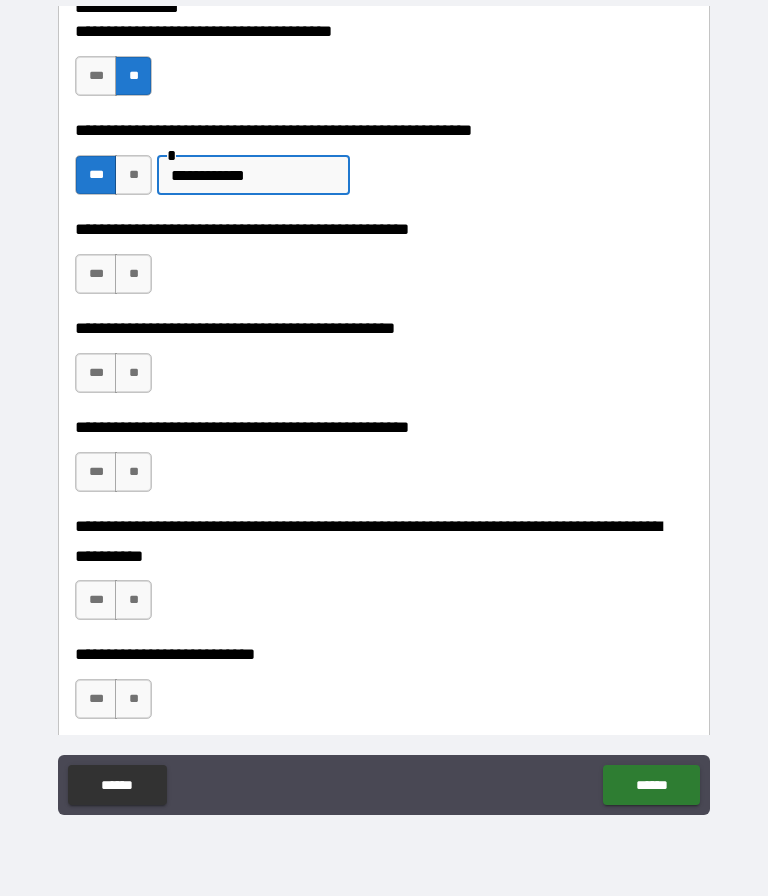 scroll, scrollTop: 330, scrollLeft: 0, axis: vertical 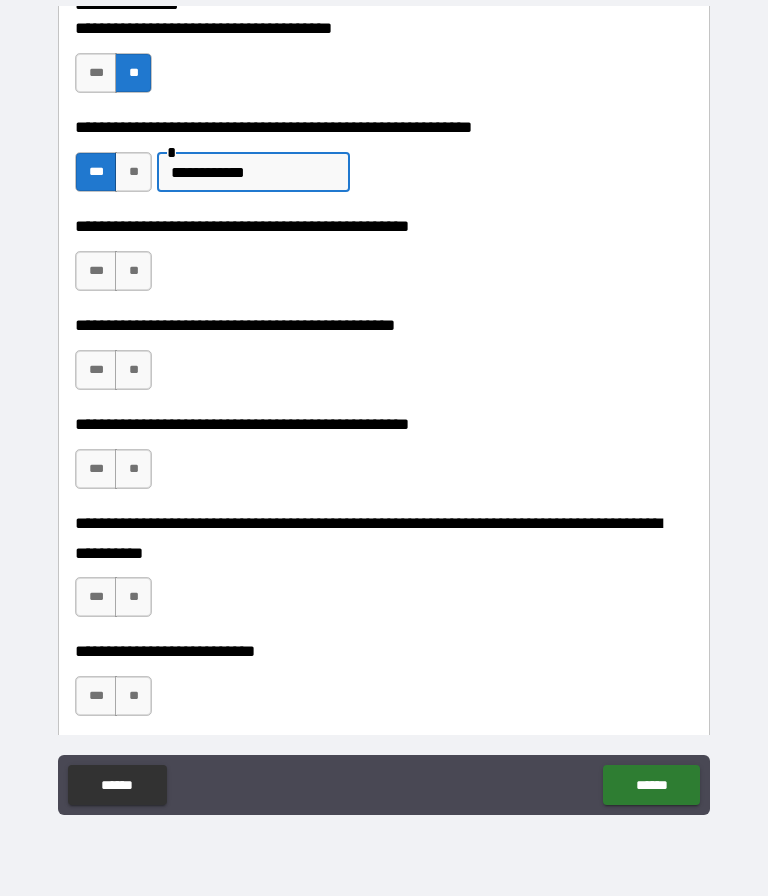 type on "**********" 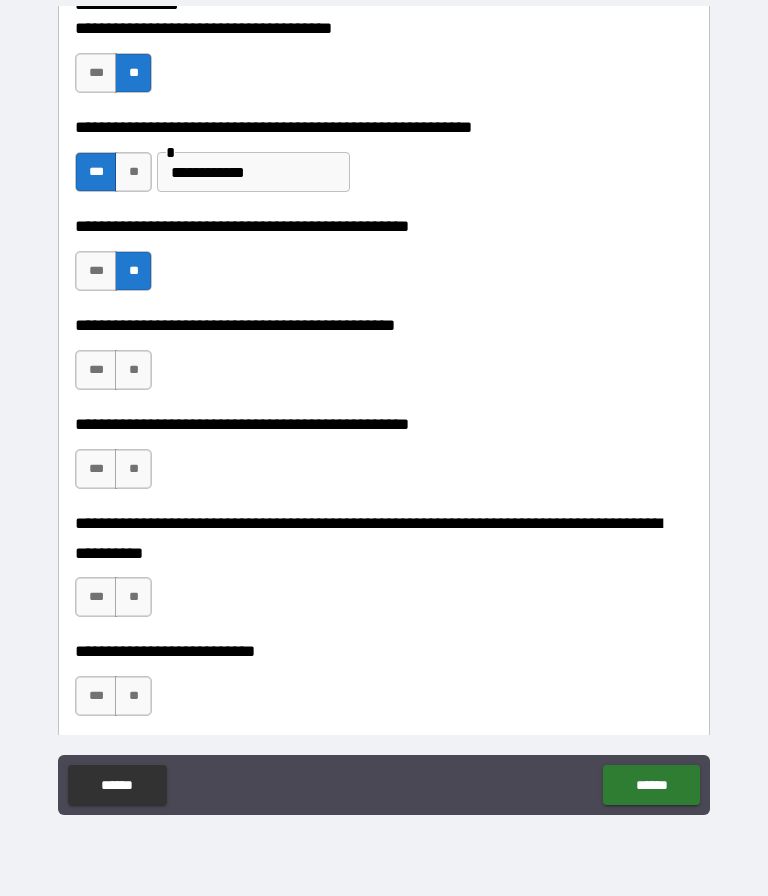 click on "***" at bounding box center [96, 370] 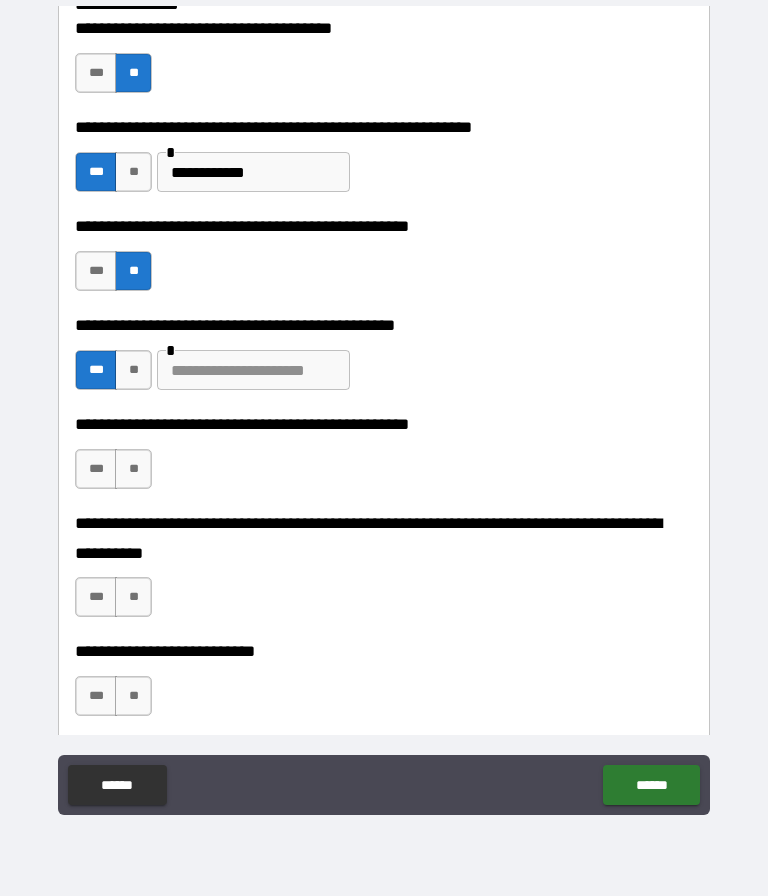 click at bounding box center (253, 370) 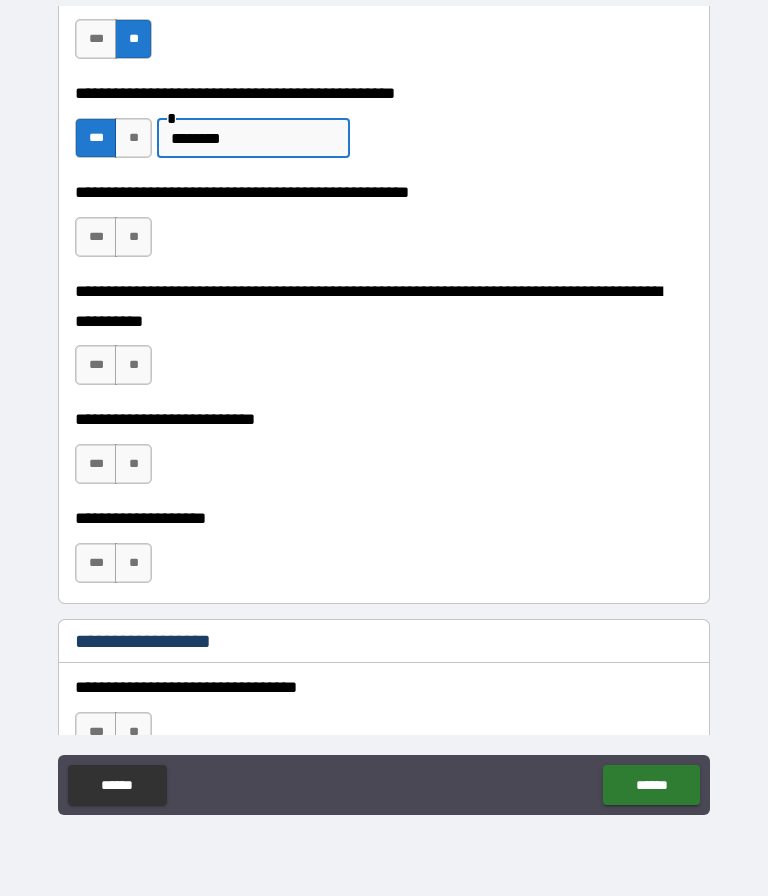 scroll, scrollTop: 563, scrollLeft: 0, axis: vertical 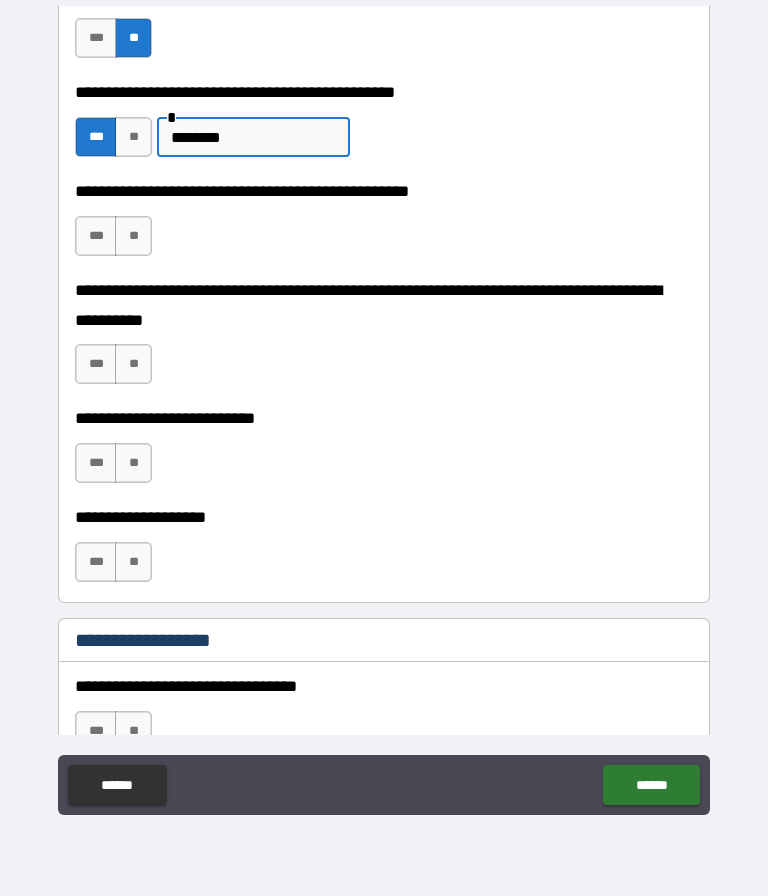 type on "********" 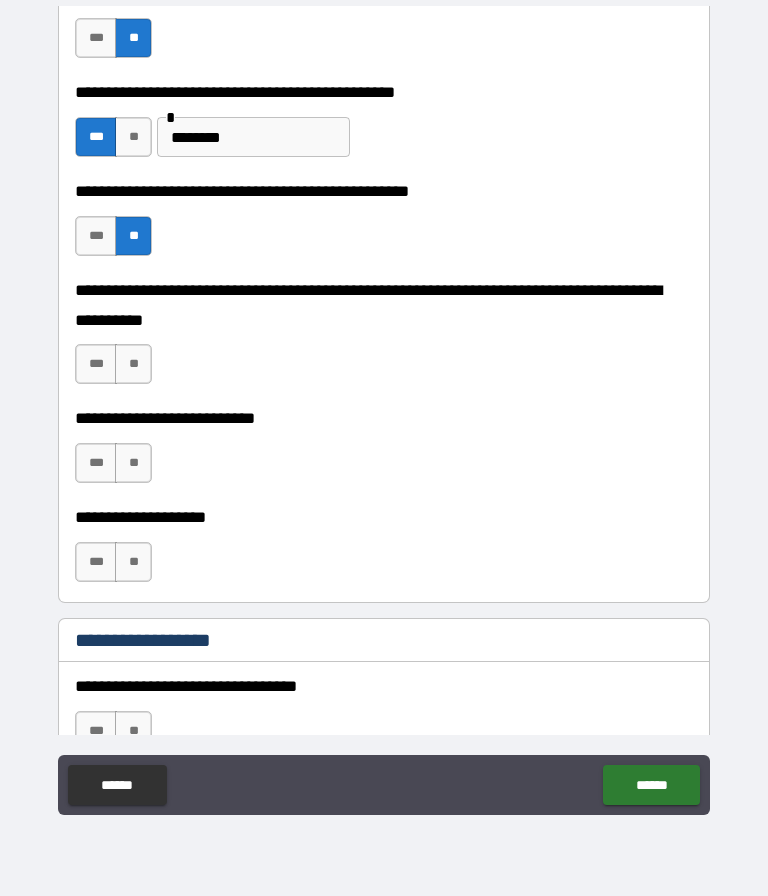 click on "**" at bounding box center (133, 364) 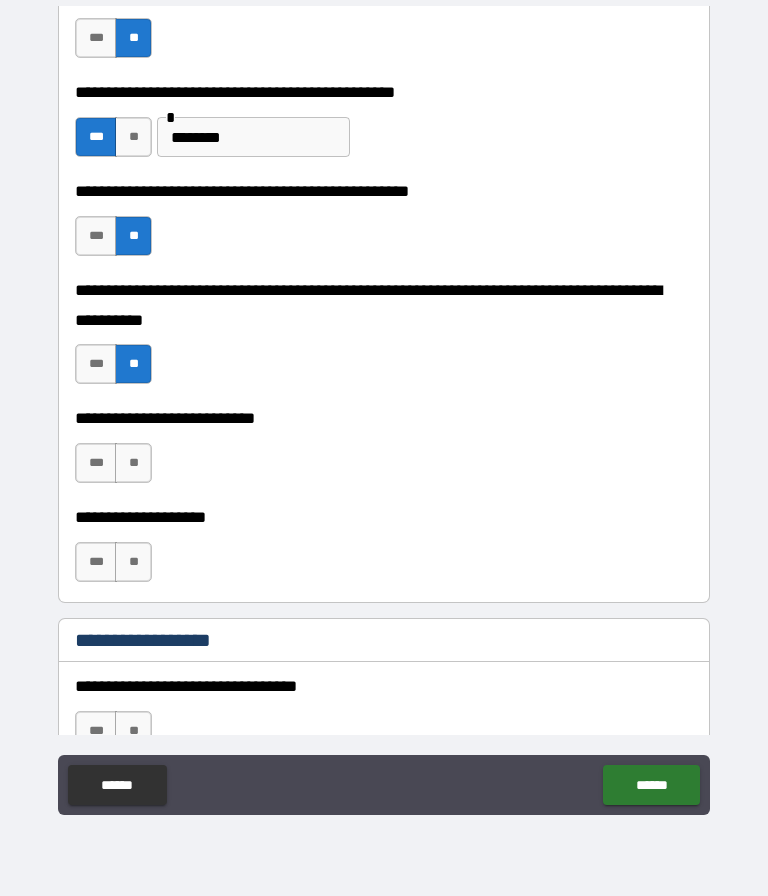 click on "**" at bounding box center [133, 463] 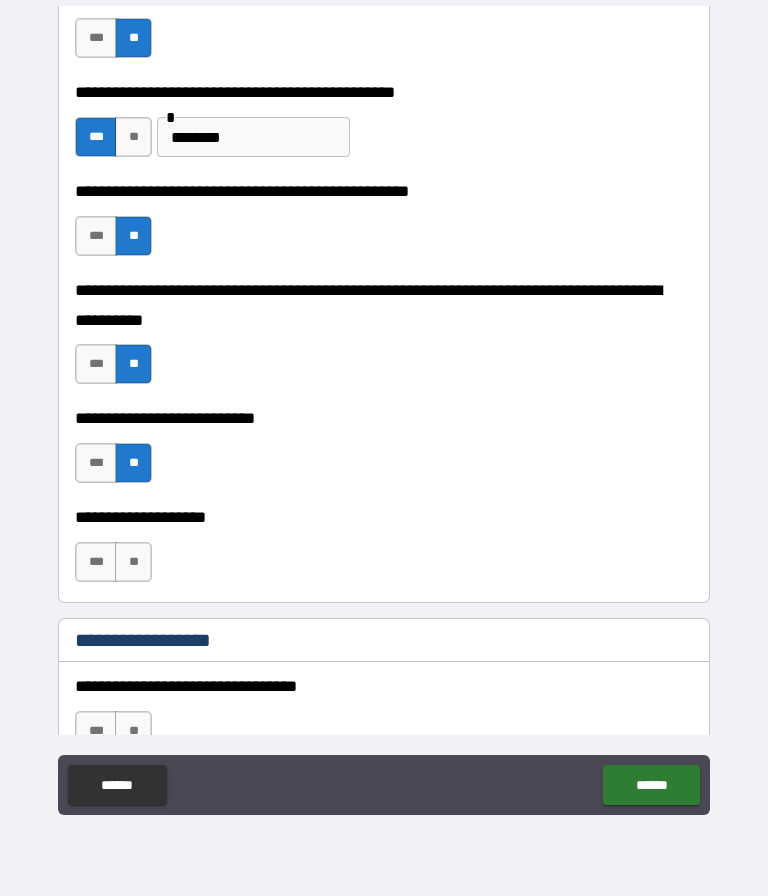 click on "**" at bounding box center (133, 562) 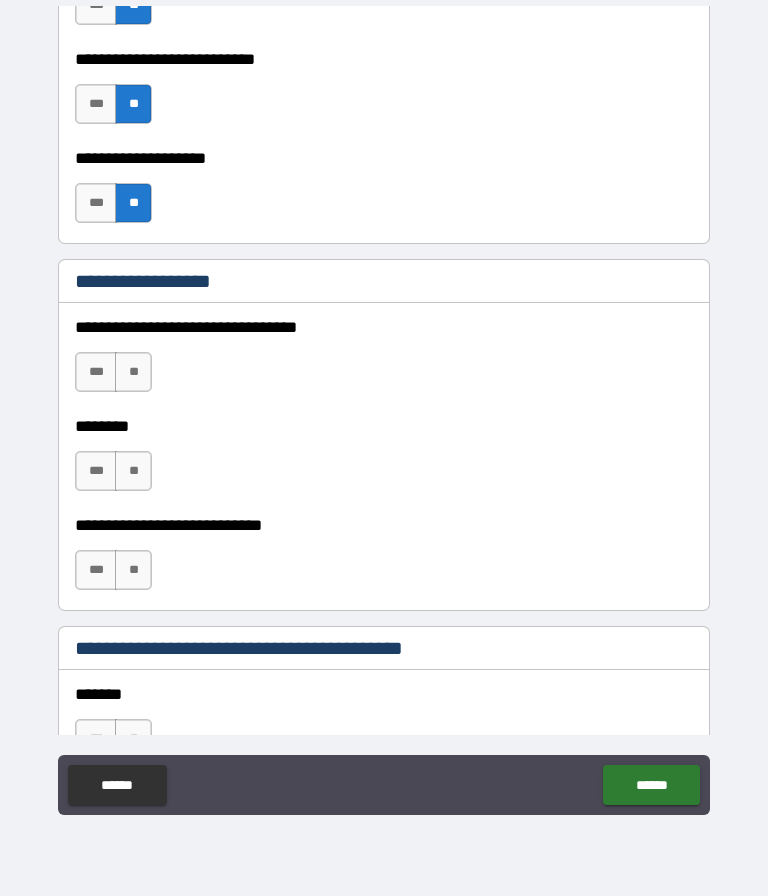 scroll, scrollTop: 920, scrollLeft: 0, axis: vertical 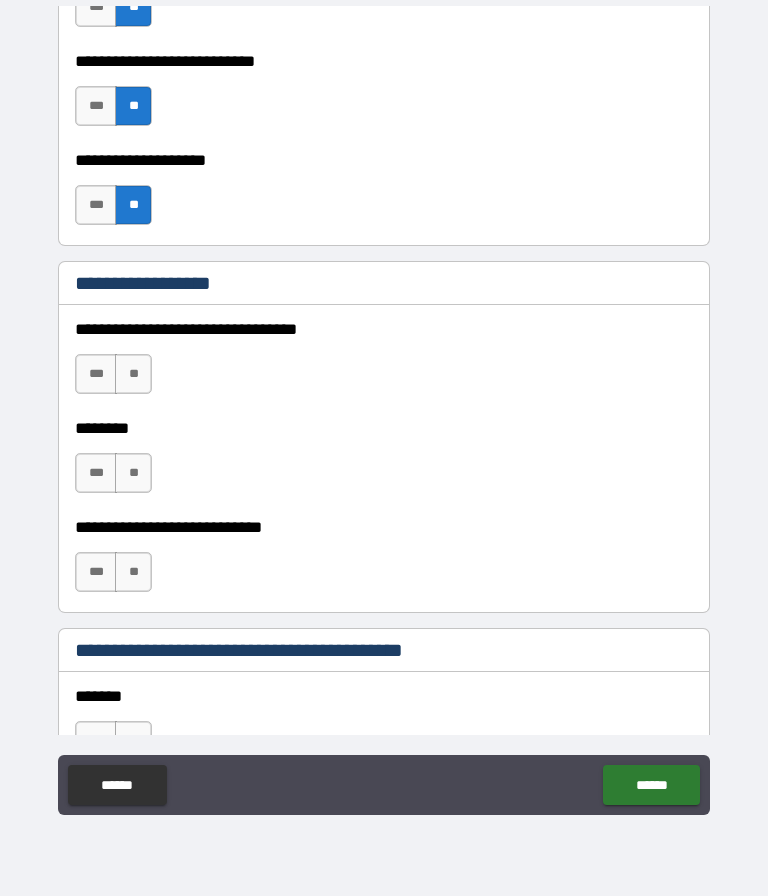 click on "**" at bounding box center [133, 473] 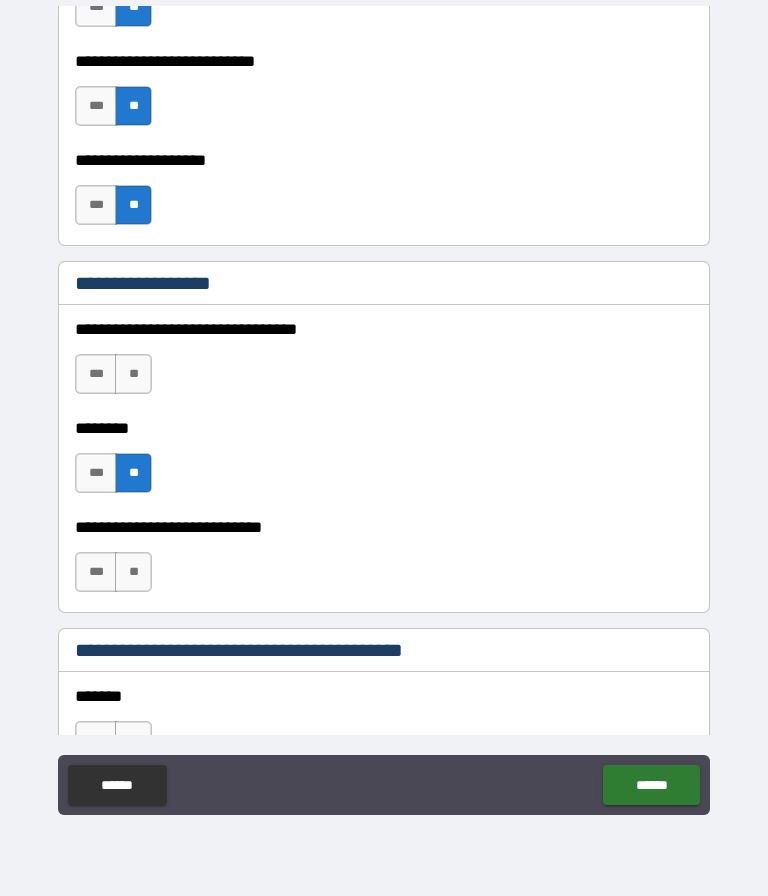click on "**" at bounding box center (133, 572) 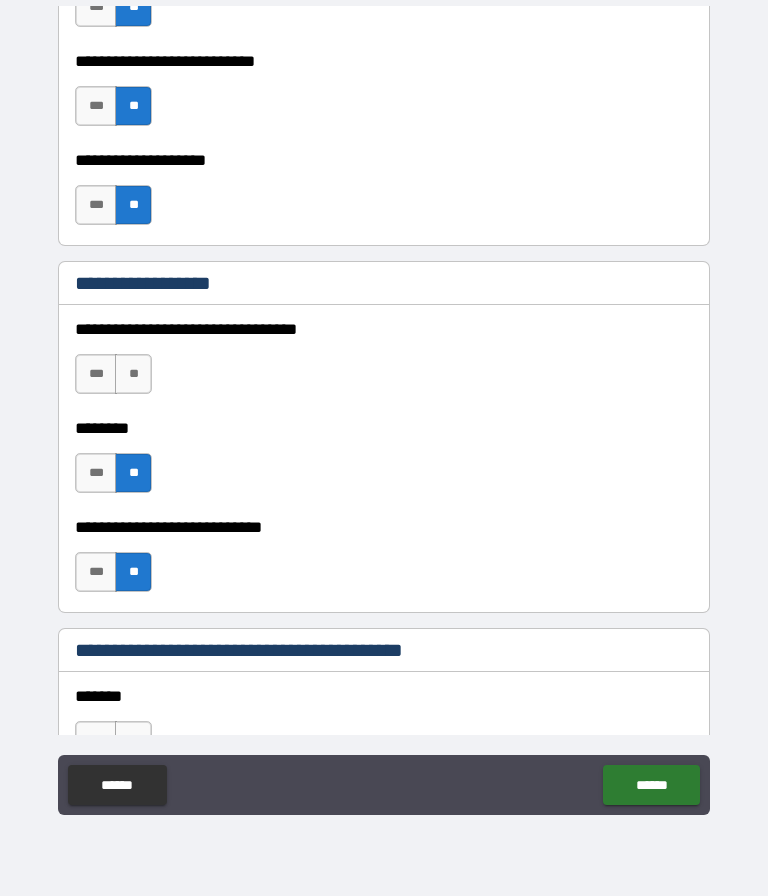 click on "**" at bounding box center [133, 374] 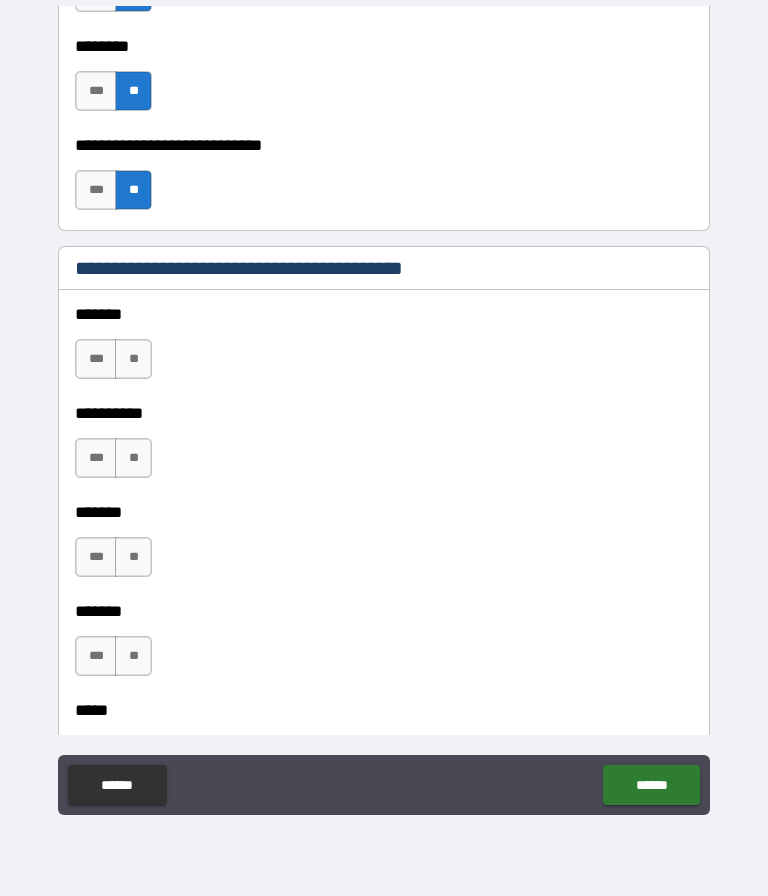 scroll, scrollTop: 1405, scrollLeft: 0, axis: vertical 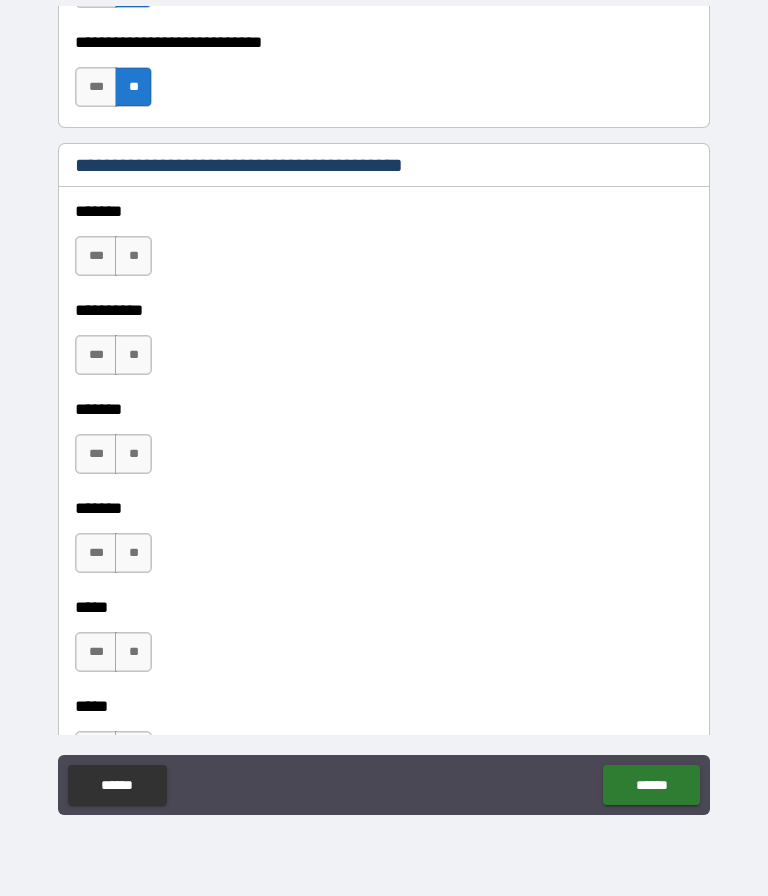 click on "**" at bounding box center [133, 256] 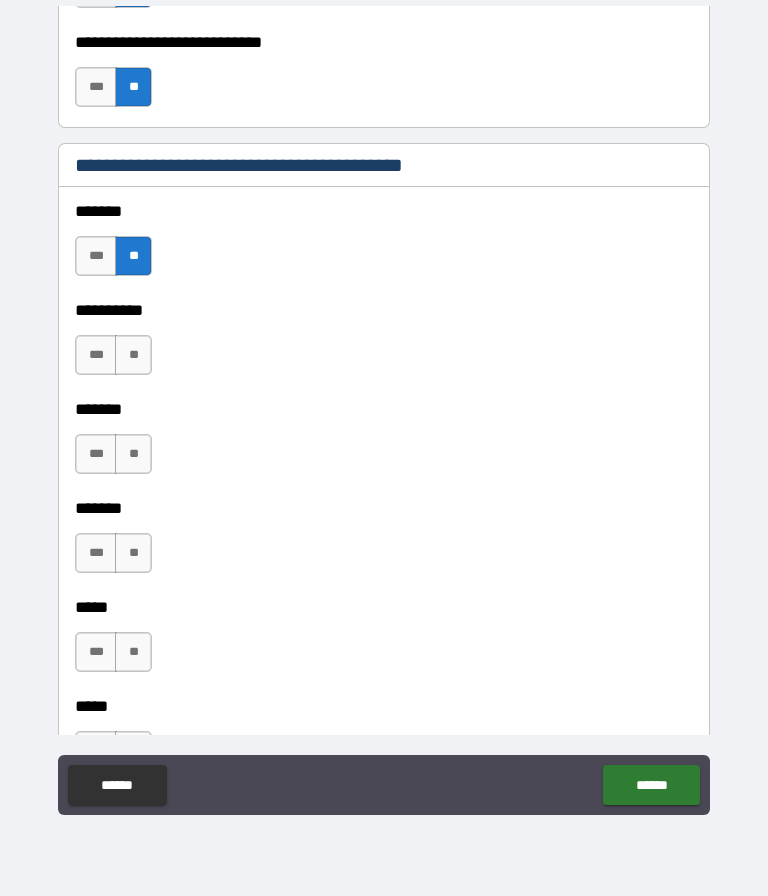 click on "**" at bounding box center (133, 355) 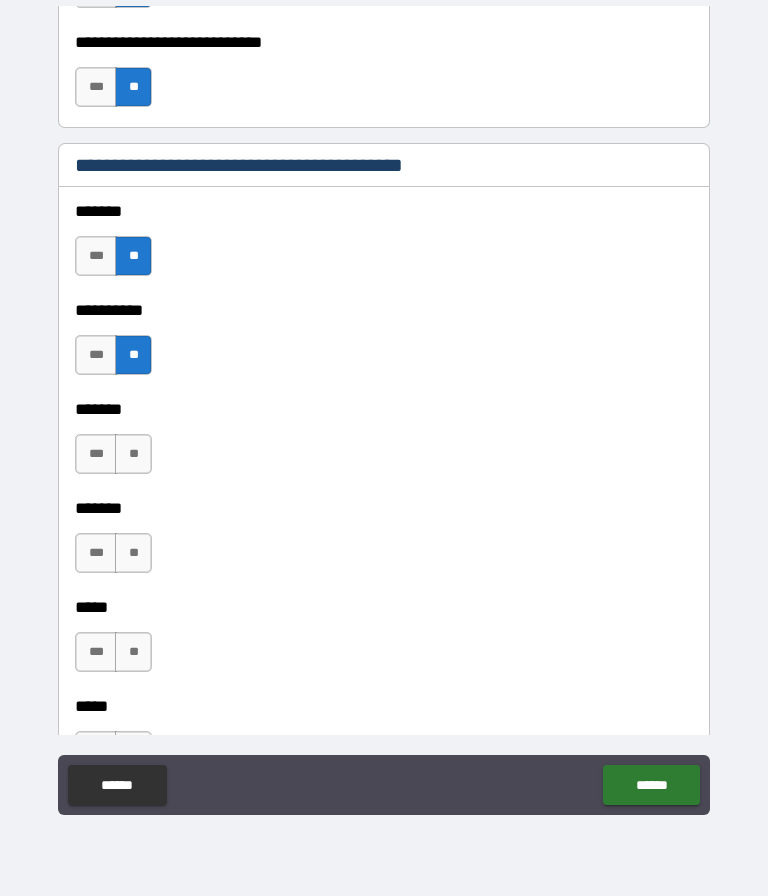 click on "**" at bounding box center (133, 454) 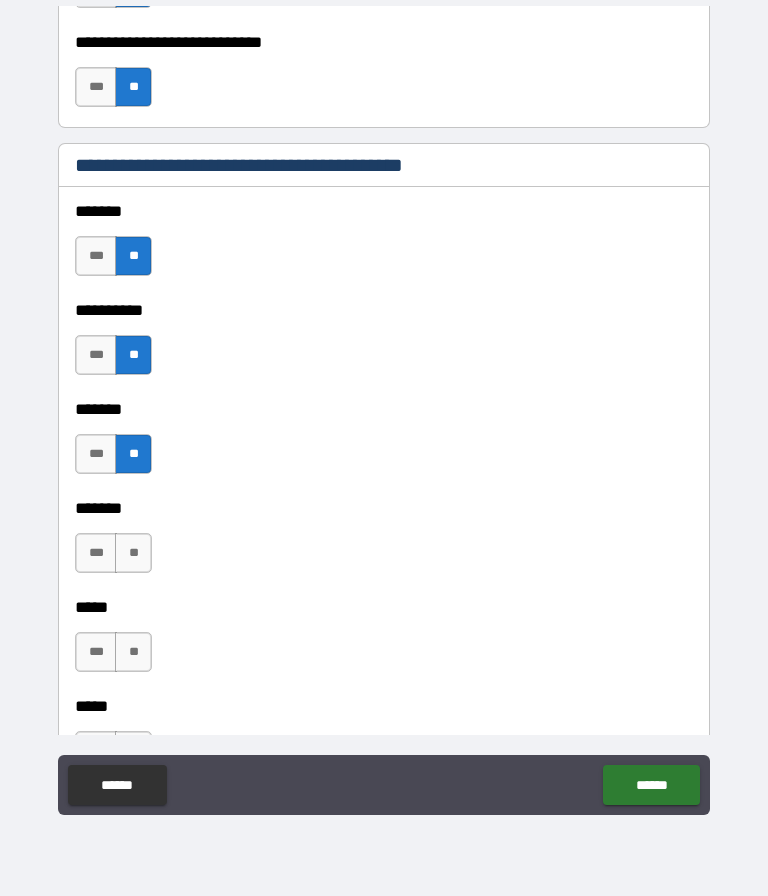 click on "**" at bounding box center (133, 553) 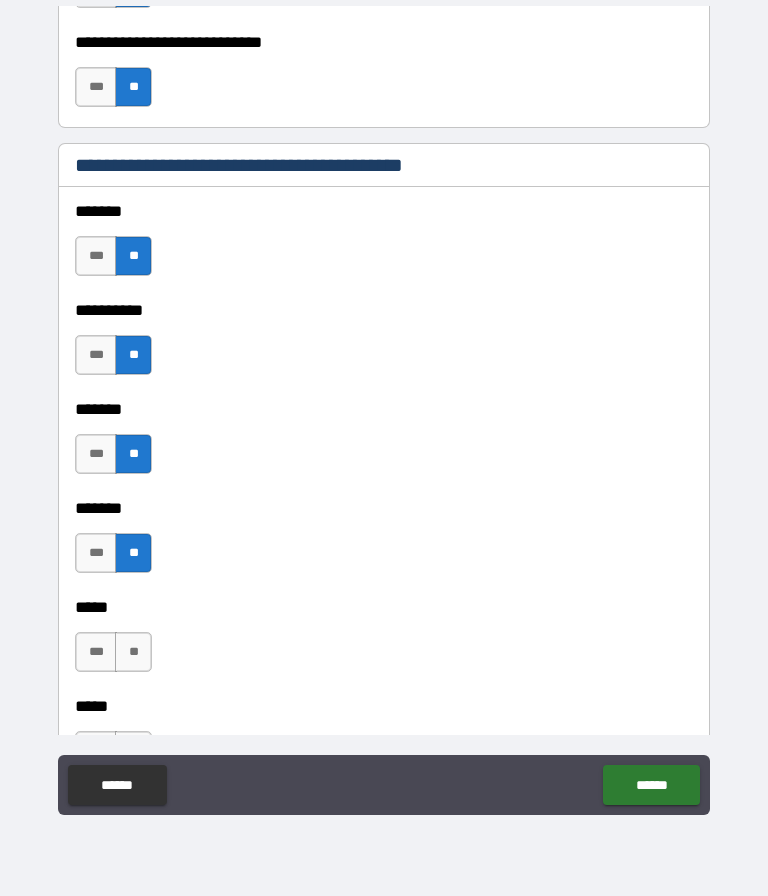 click on "**" at bounding box center [133, 652] 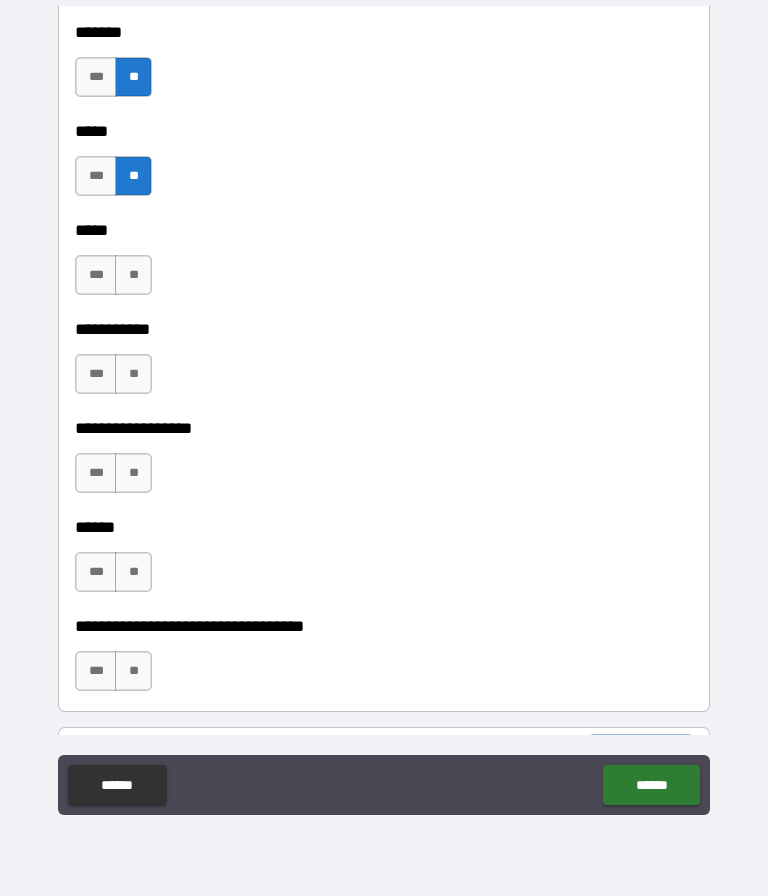 scroll, scrollTop: 1880, scrollLeft: 0, axis: vertical 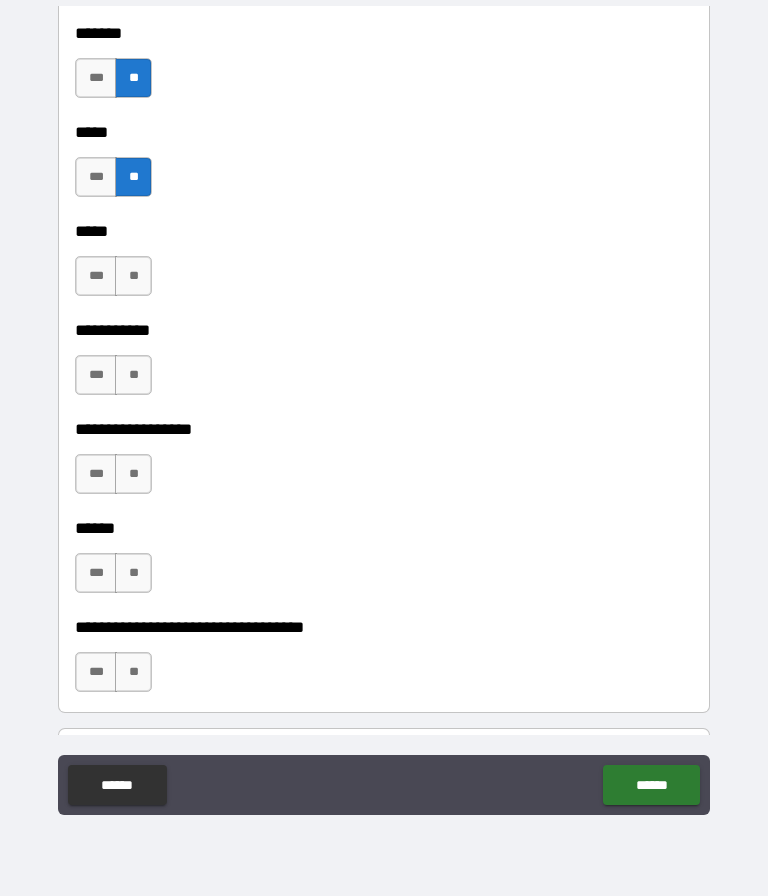 click on "**" at bounding box center (133, 276) 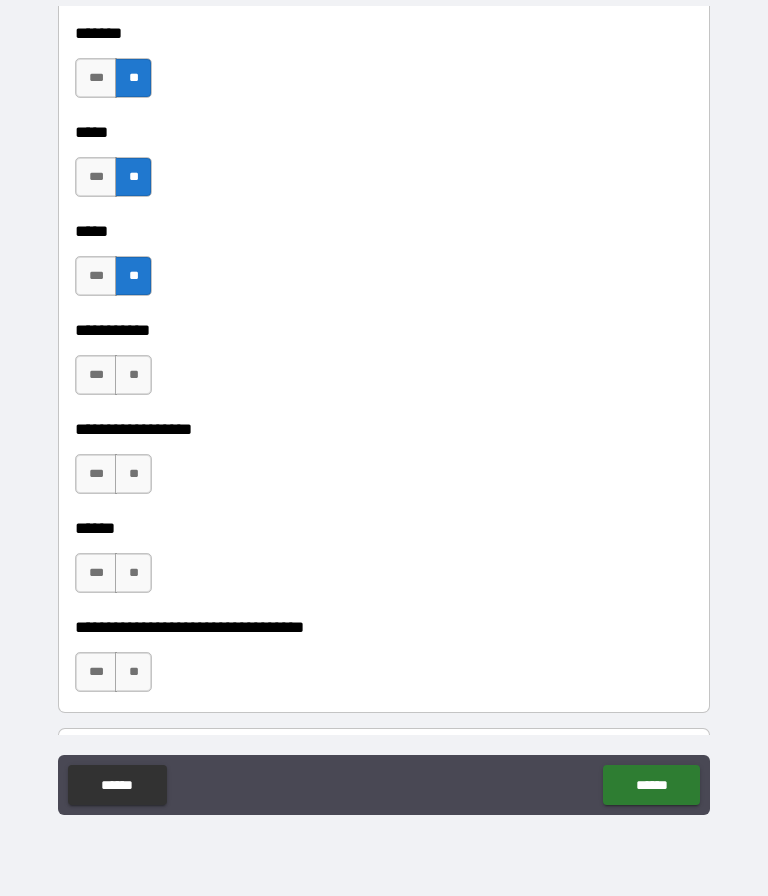 click on "**" at bounding box center (133, 375) 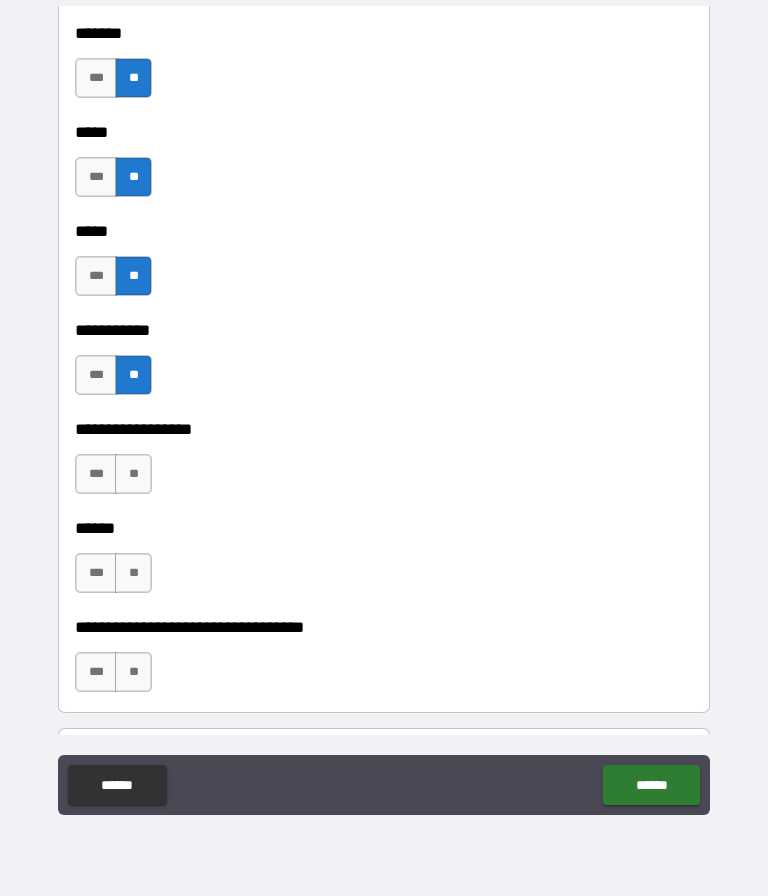 click on "**" at bounding box center (133, 474) 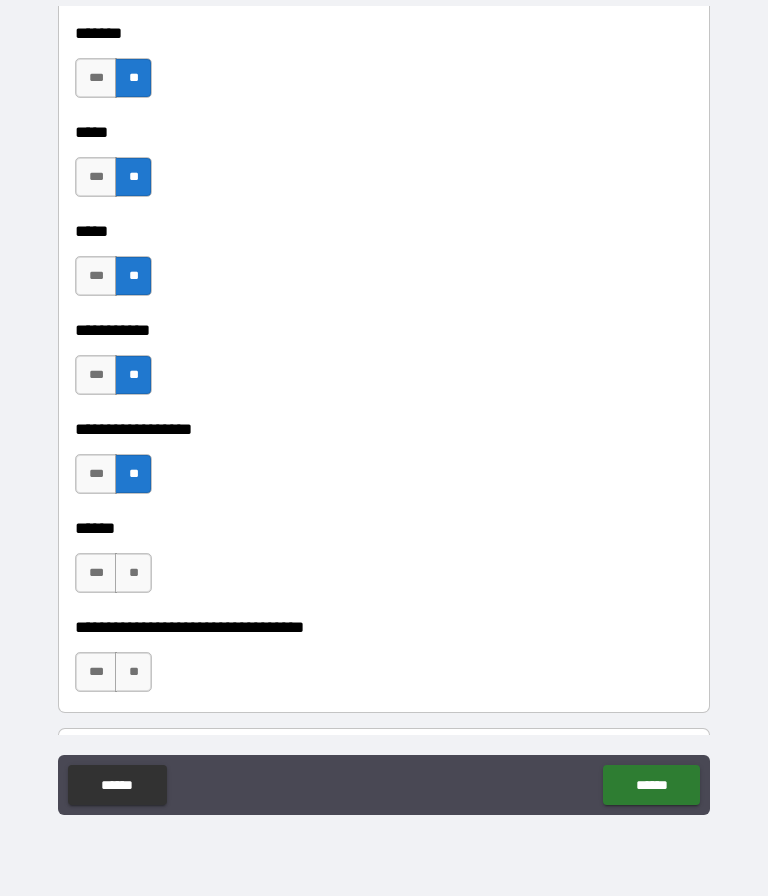 click on "**" at bounding box center [133, 573] 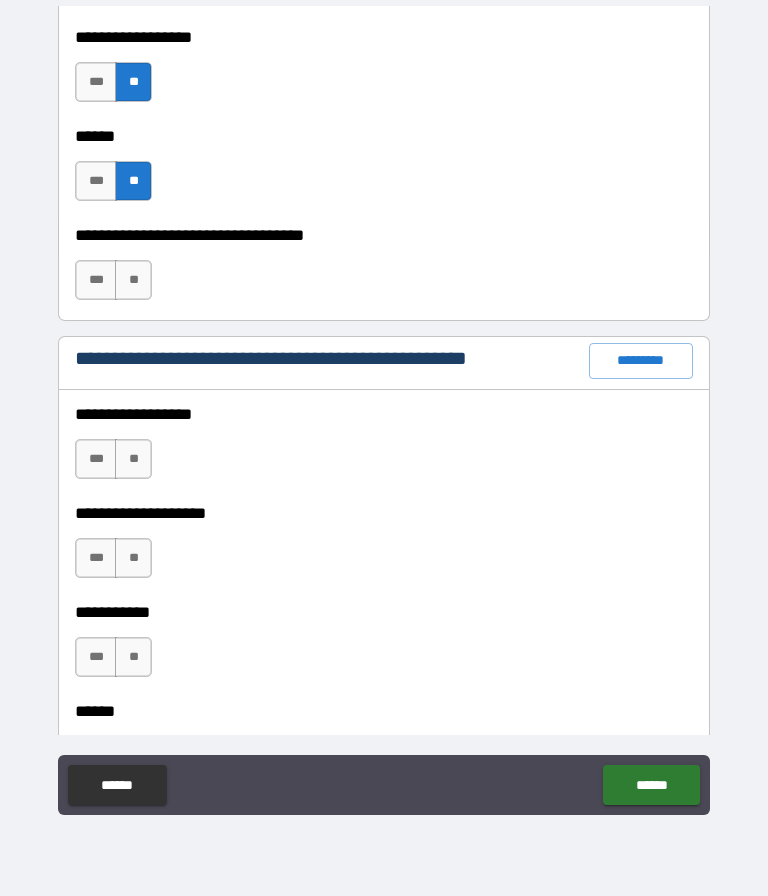click on "**" at bounding box center (133, 280) 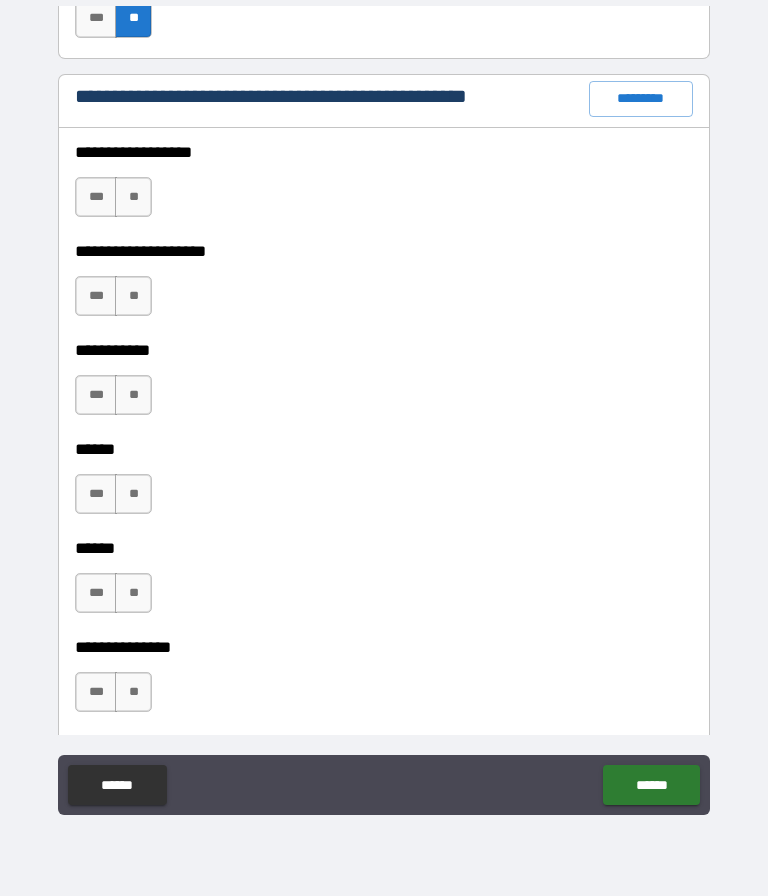 scroll, scrollTop: 2537, scrollLeft: 0, axis: vertical 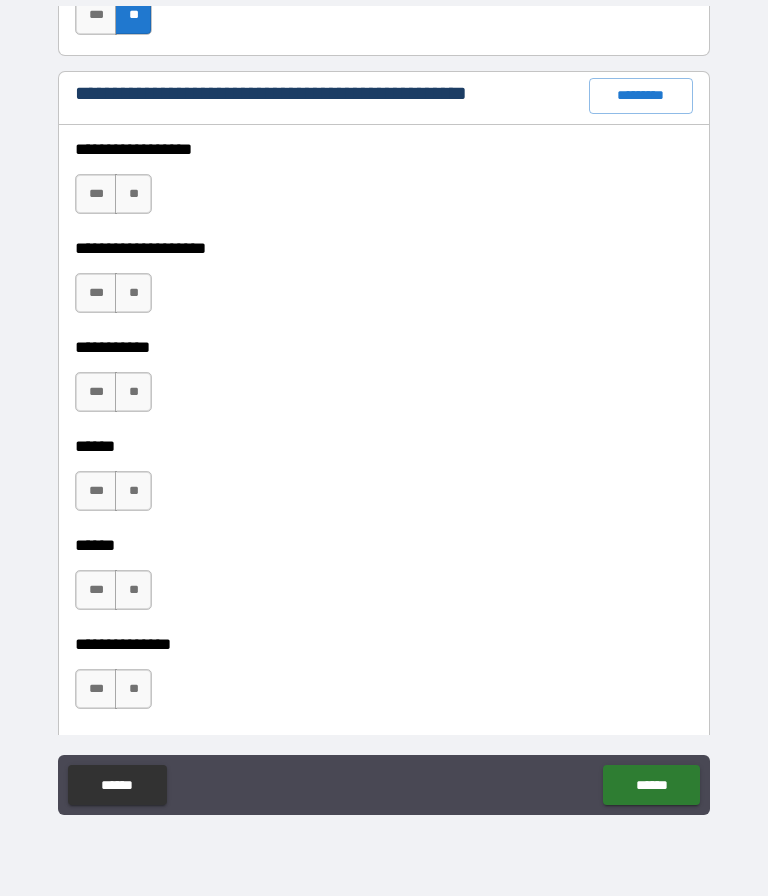 click on "**" at bounding box center (133, 194) 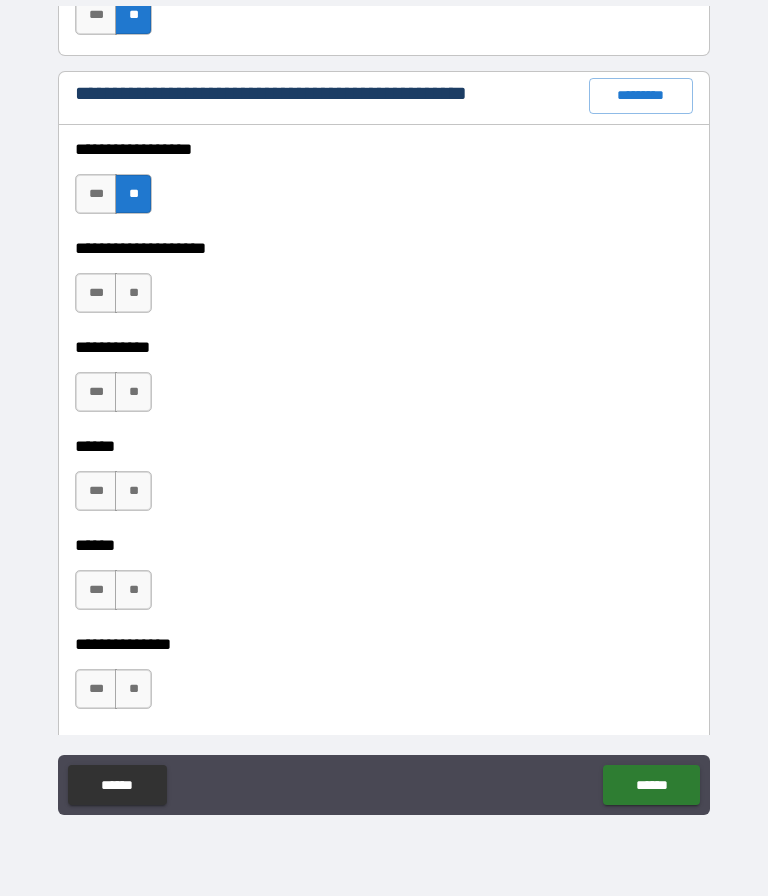 click on "**" at bounding box center [133, 293] 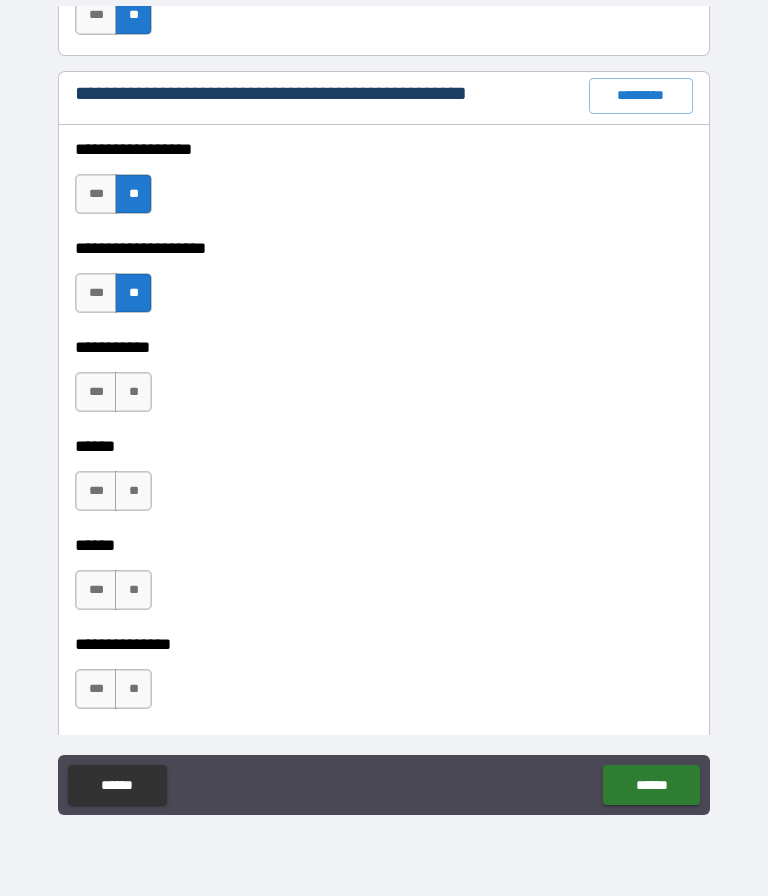 click on "**" at bounding box center [133, 392] 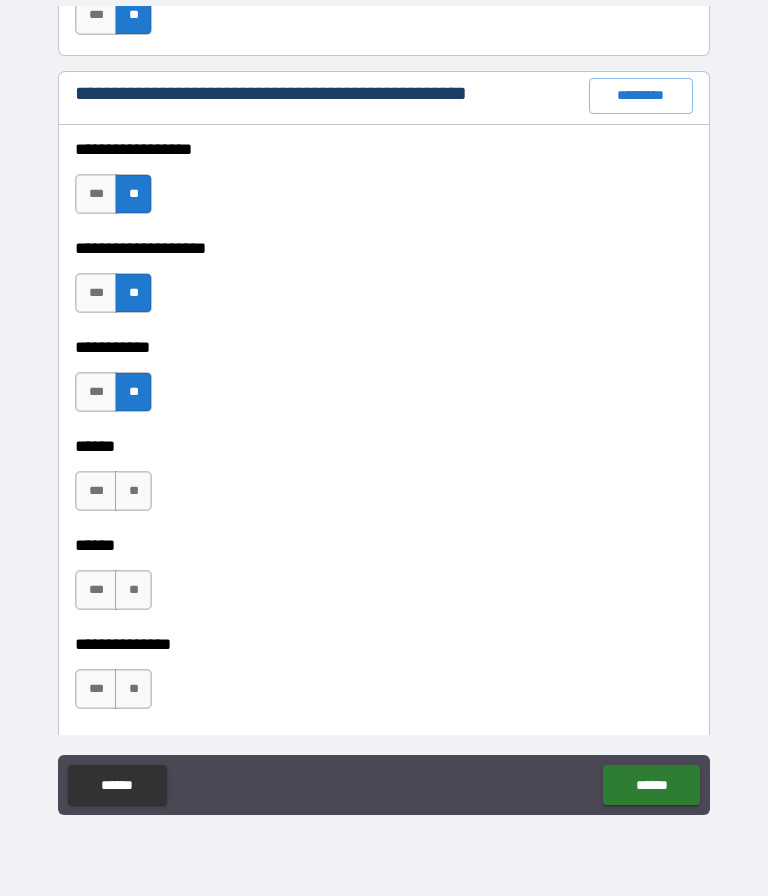 click on "**" at bounding box center [133, 491] 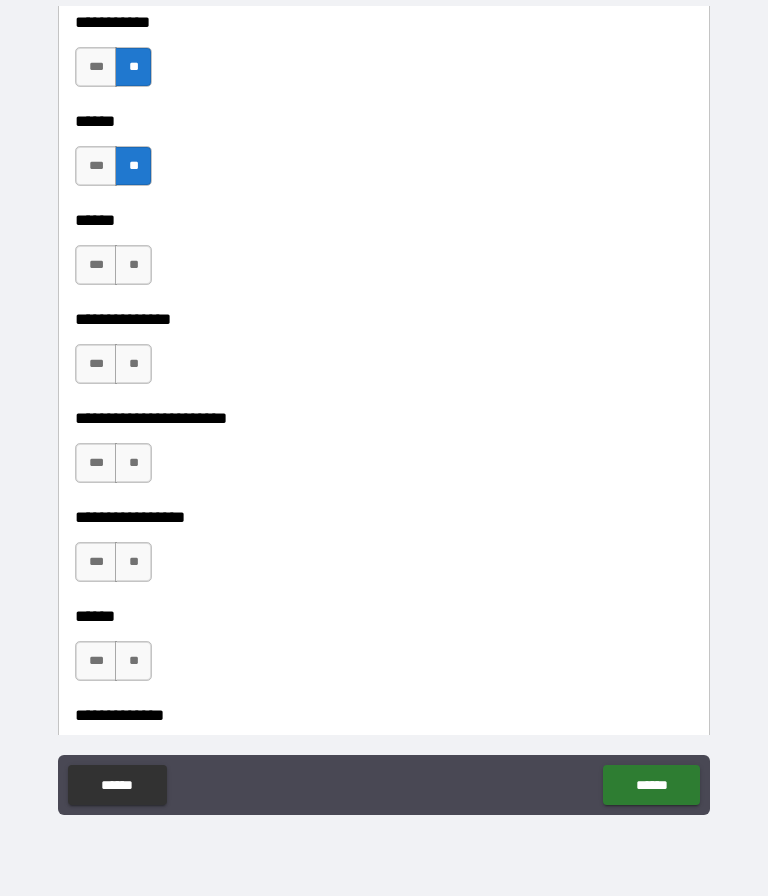scroll, scrollTop: 2858, scrollLeft: 0, axis: vertical 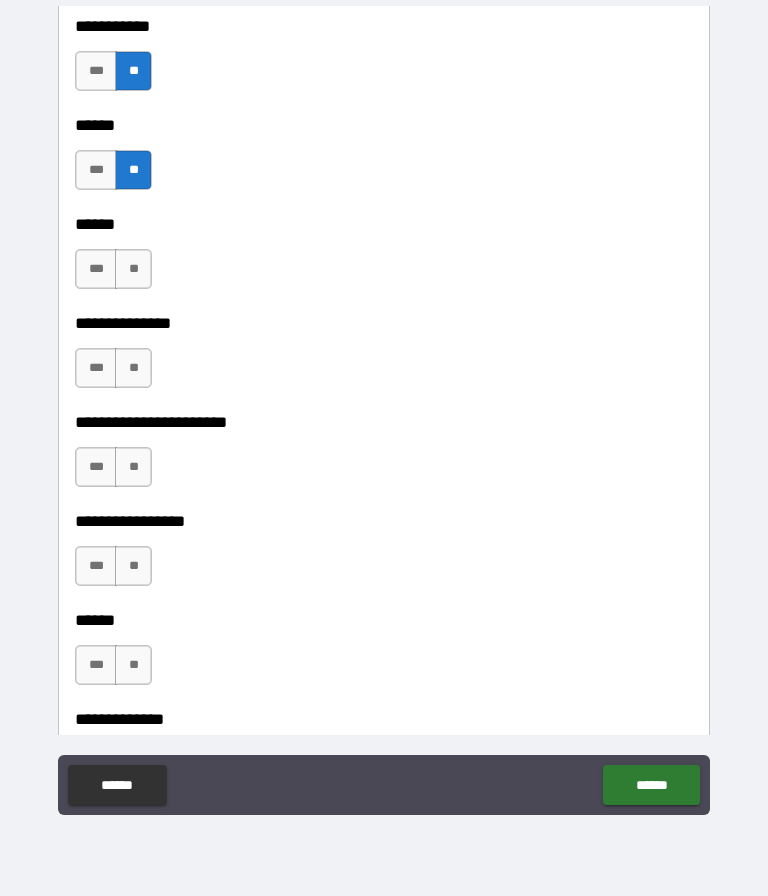 click on "**" at bounding box center (133, 269) 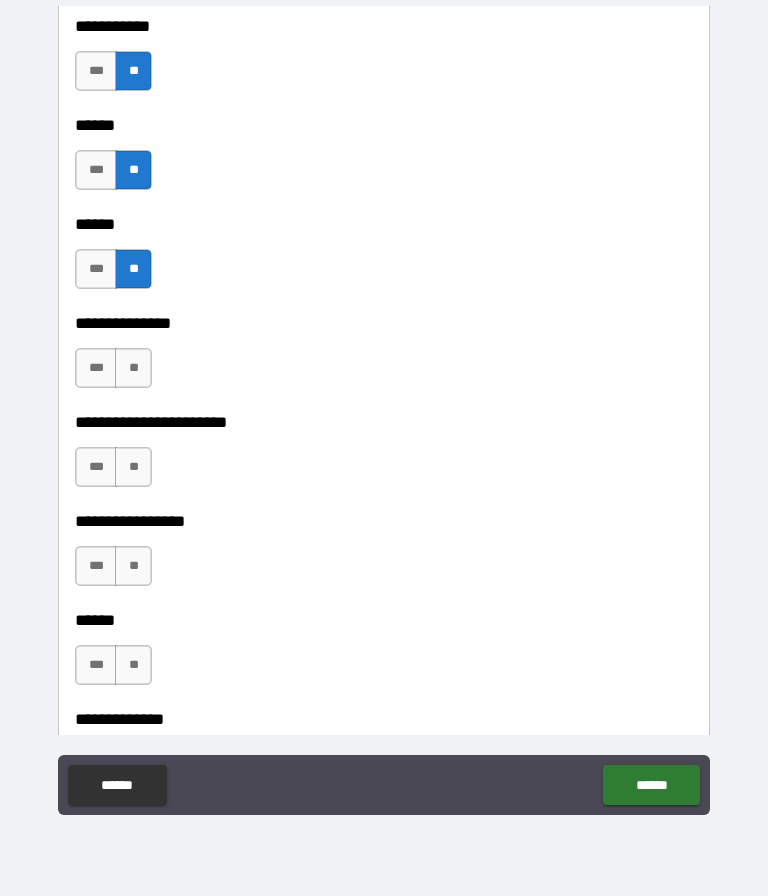 click on "**" at bounding box center [133, 368] 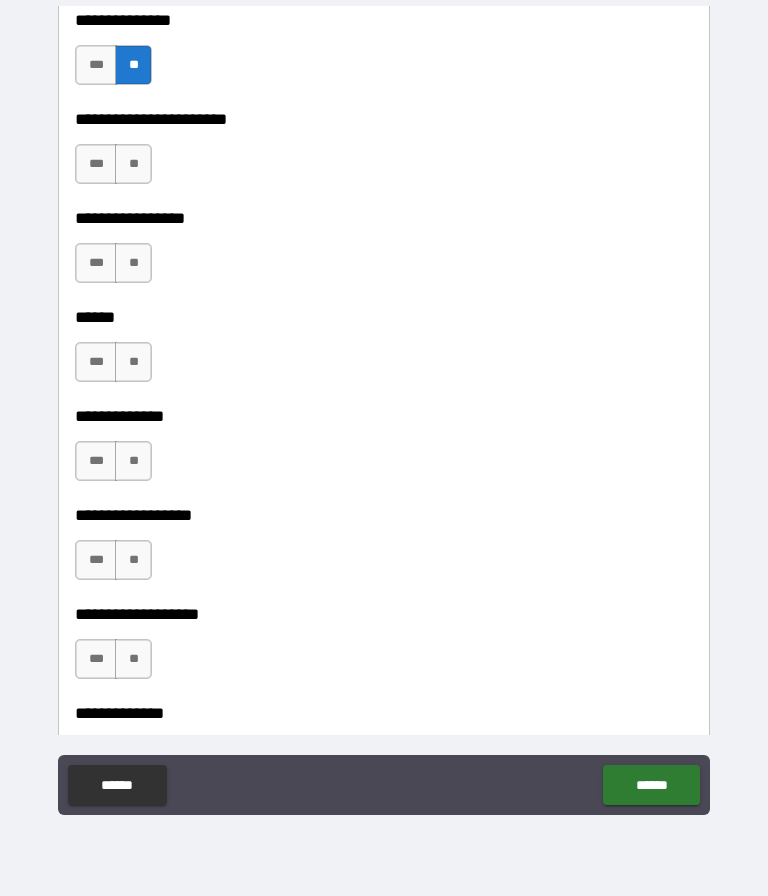 scroll, scrollTop: 3154, scrollLeft: 0, axis: vertical 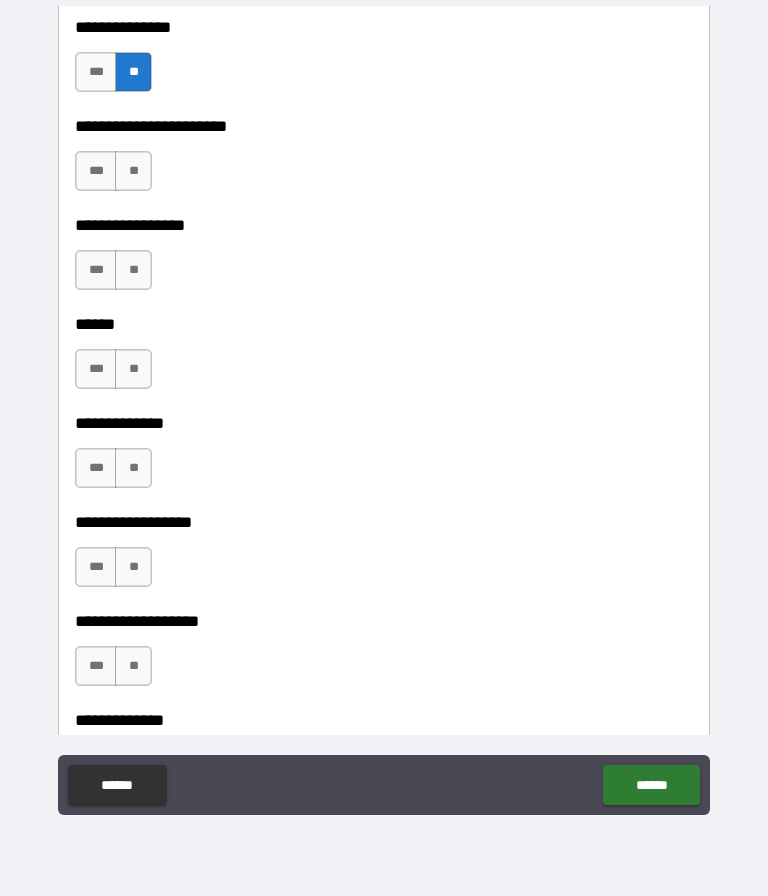 click on "**" at bounding box center (133, 369) 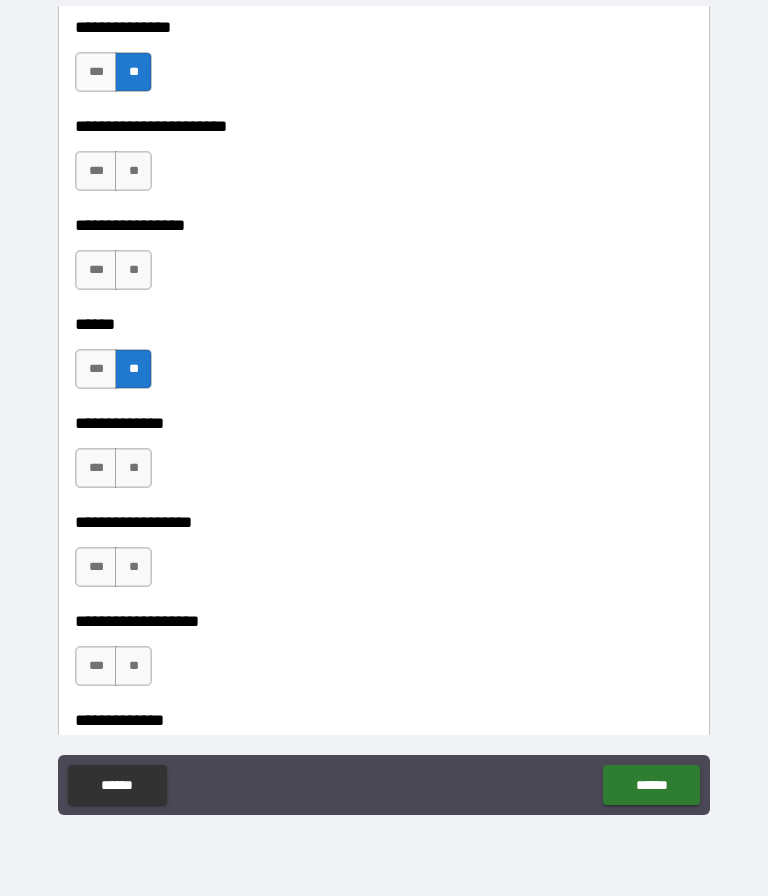 click on "**" at bounding box center (133, 270) 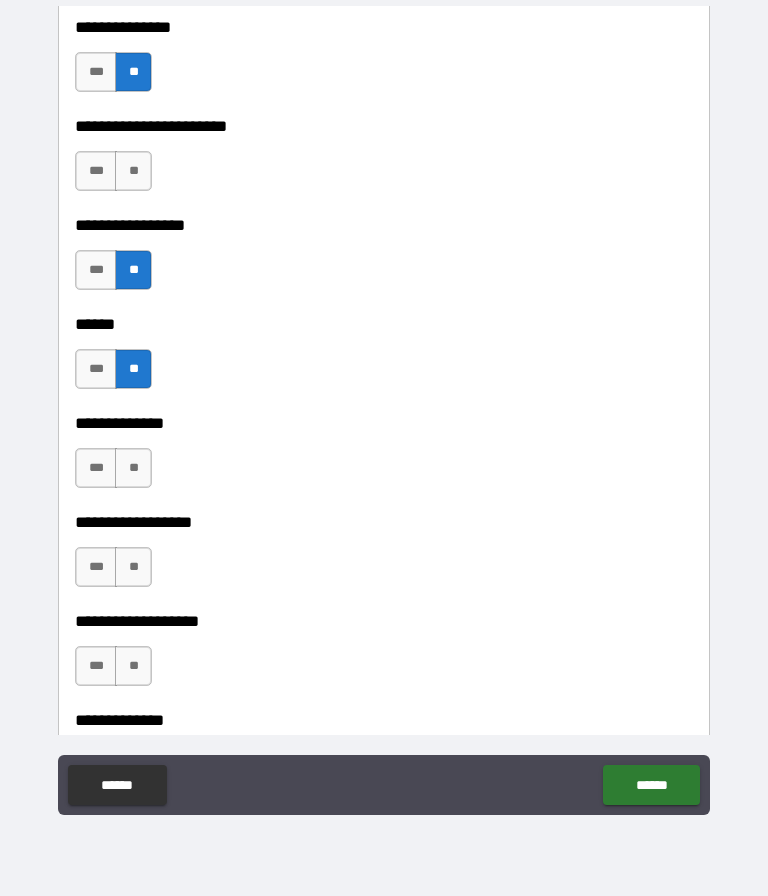 click on "**" at bounding box center [133, 171] 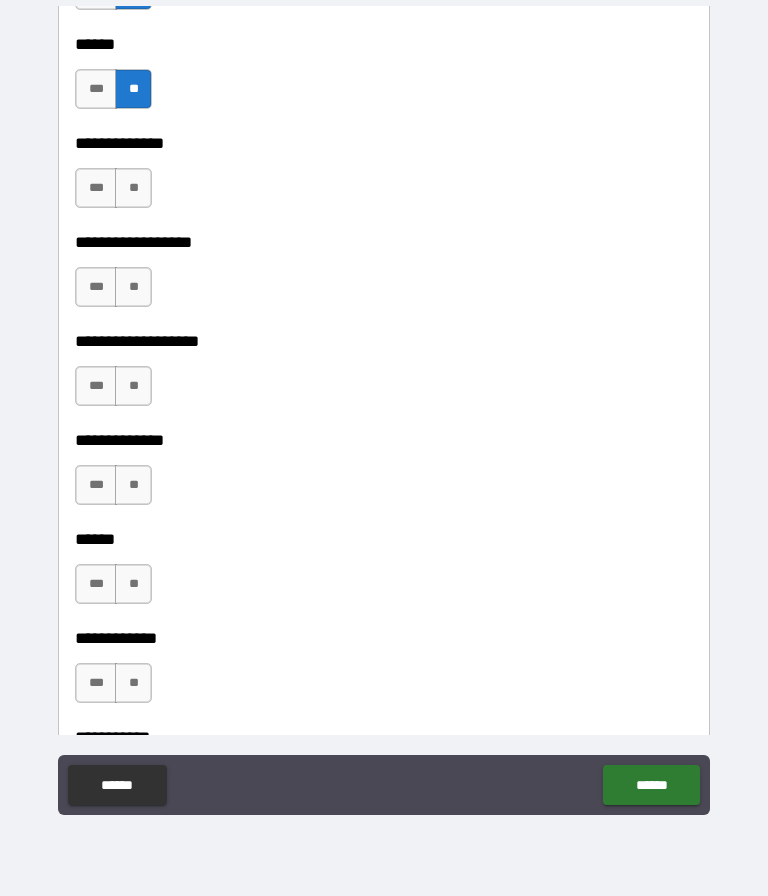 scroll, scrollTop: 3434, scrollLeft: 0, axis: vertical 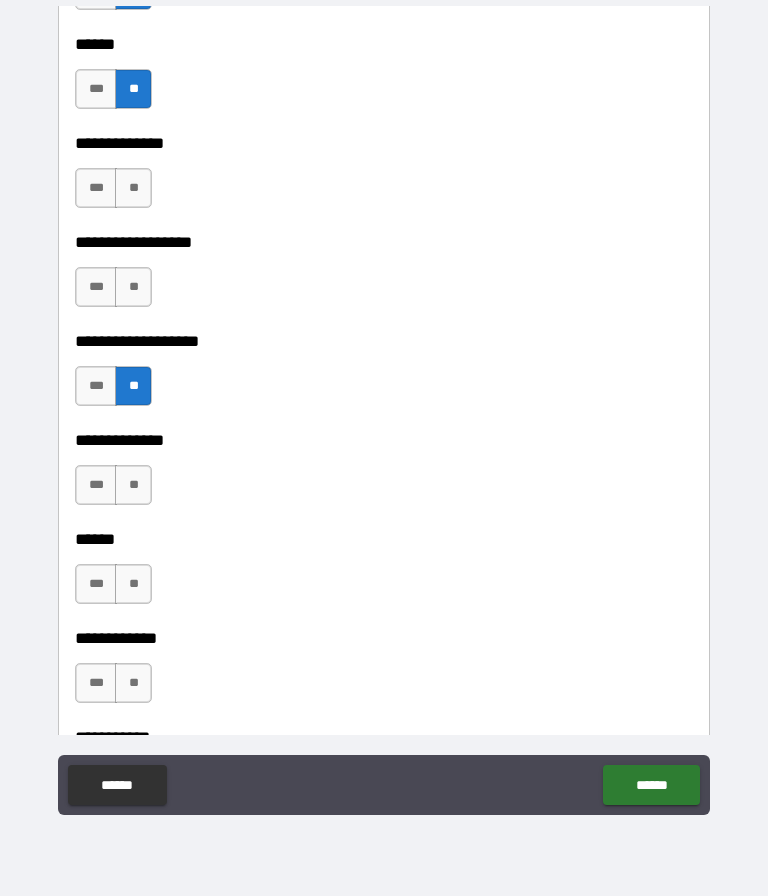 click on "**" at bounding box center [133, 287] 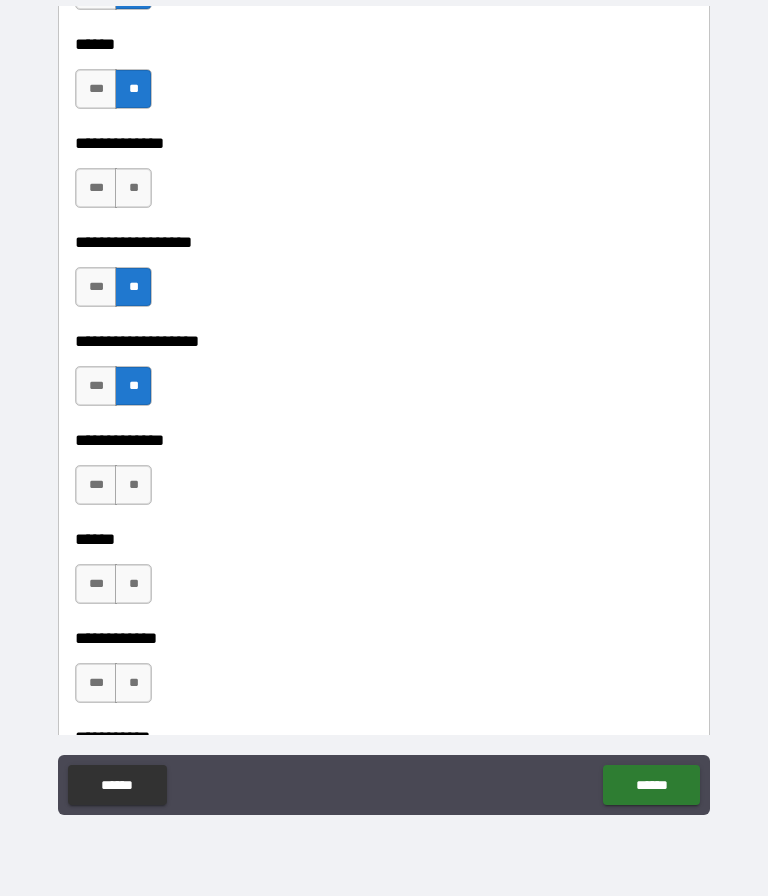 click on "**" at bounding box center [133, 188] 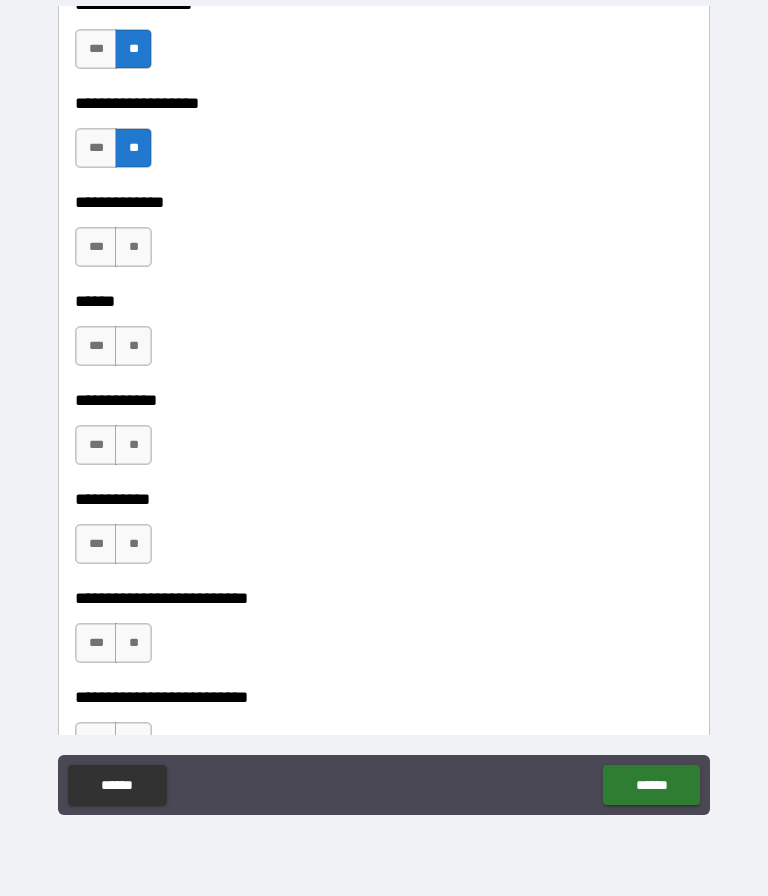 scroll, scrollTop: 3696, scrollLeft: 0, axis: vertical 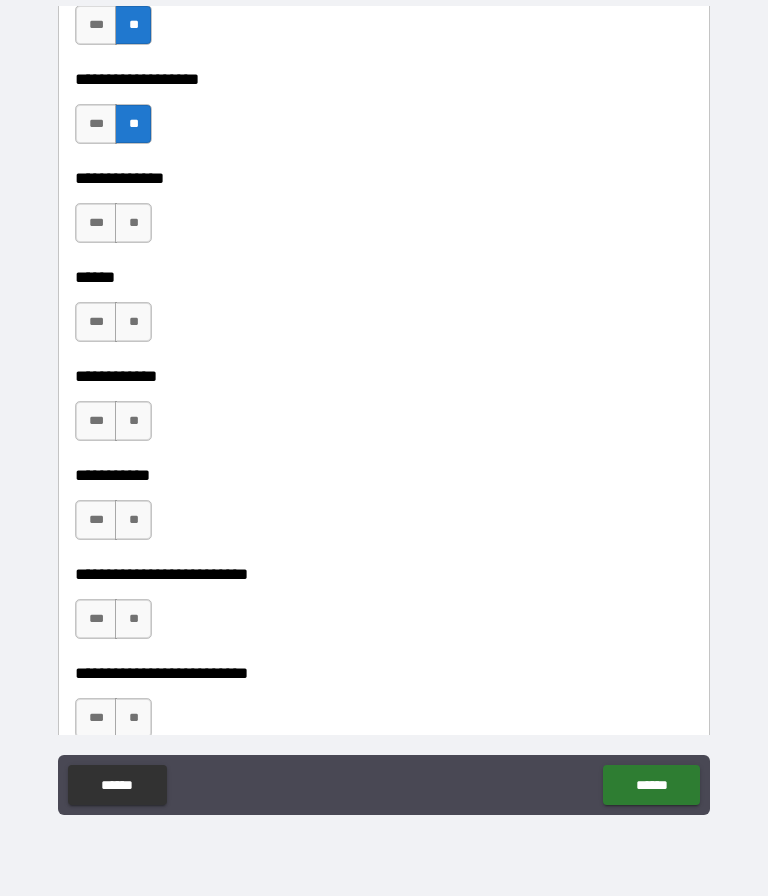 click on "**" at bounding box center (133, 223) 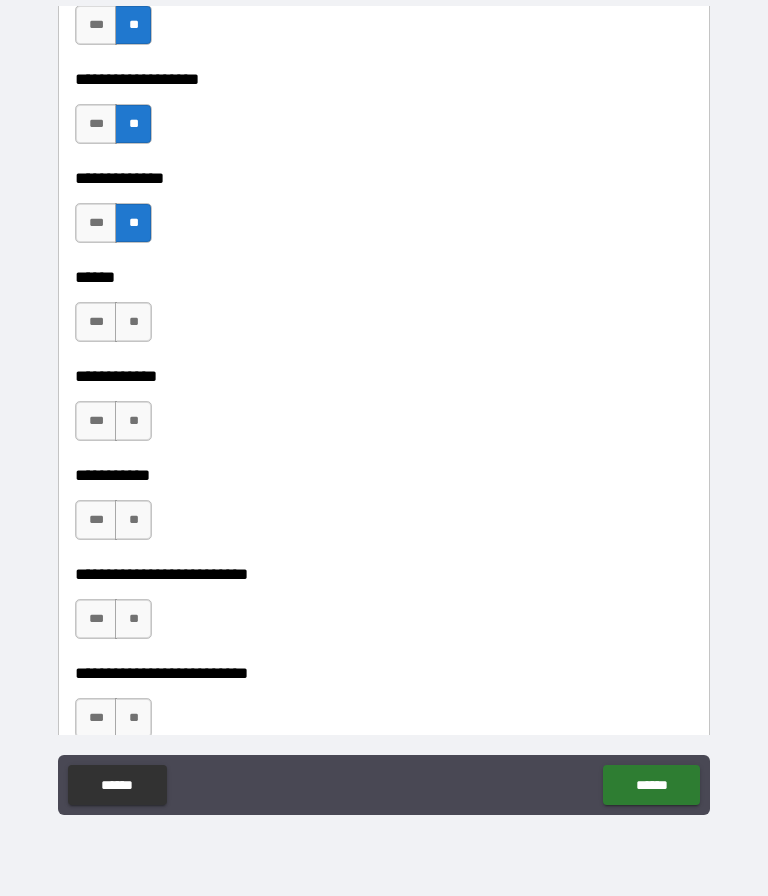click on "**" at bounding box center [133, 322] 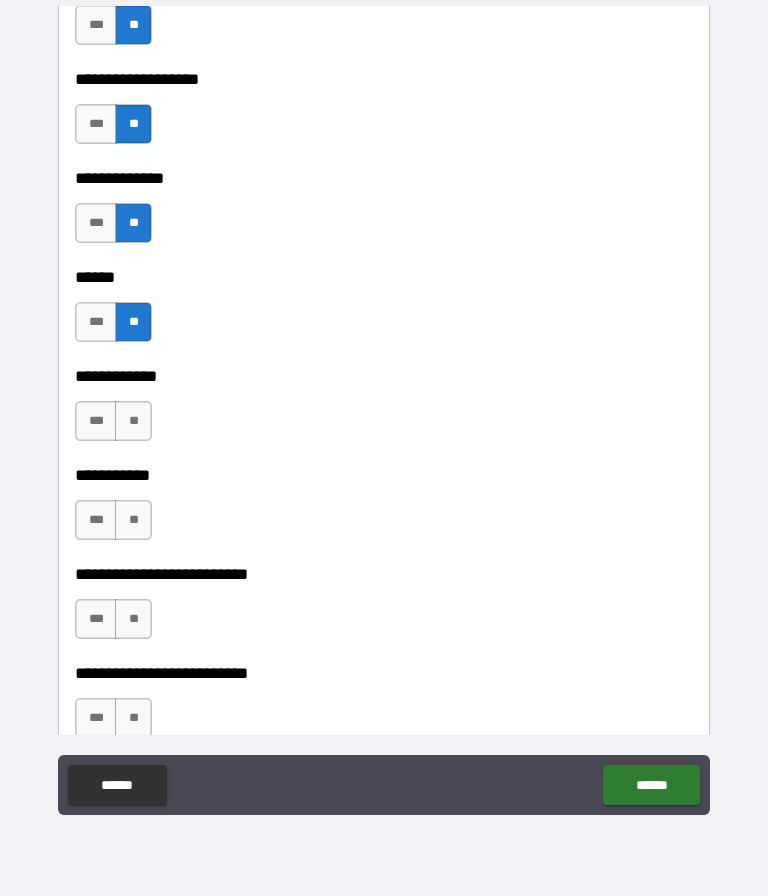 click on "**" at bounding box center [133, 421] 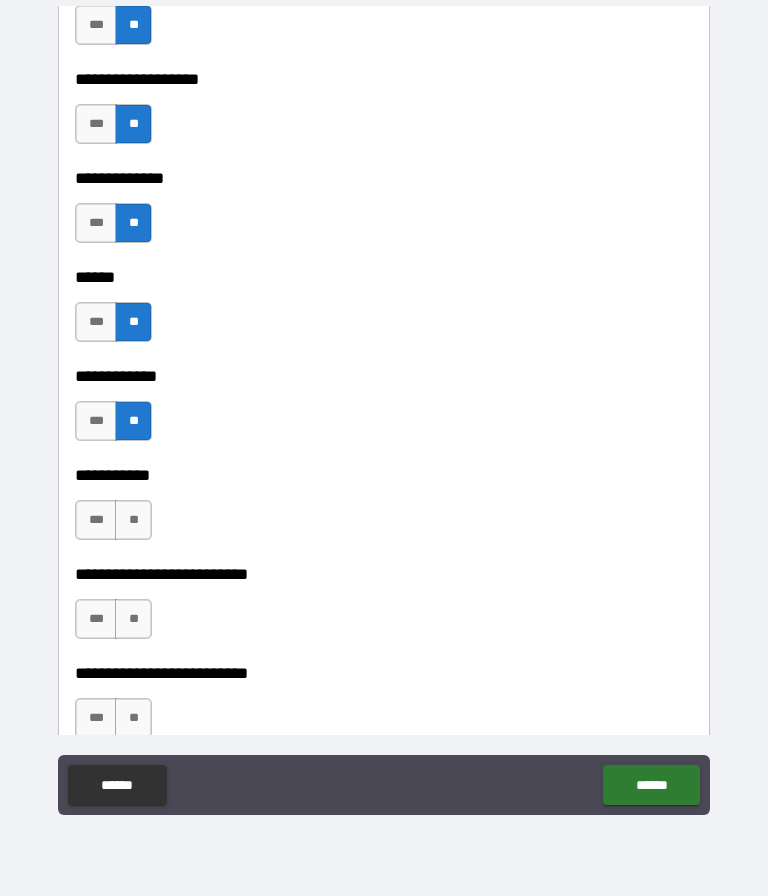 click on "**" at bounding box center (133, 520) 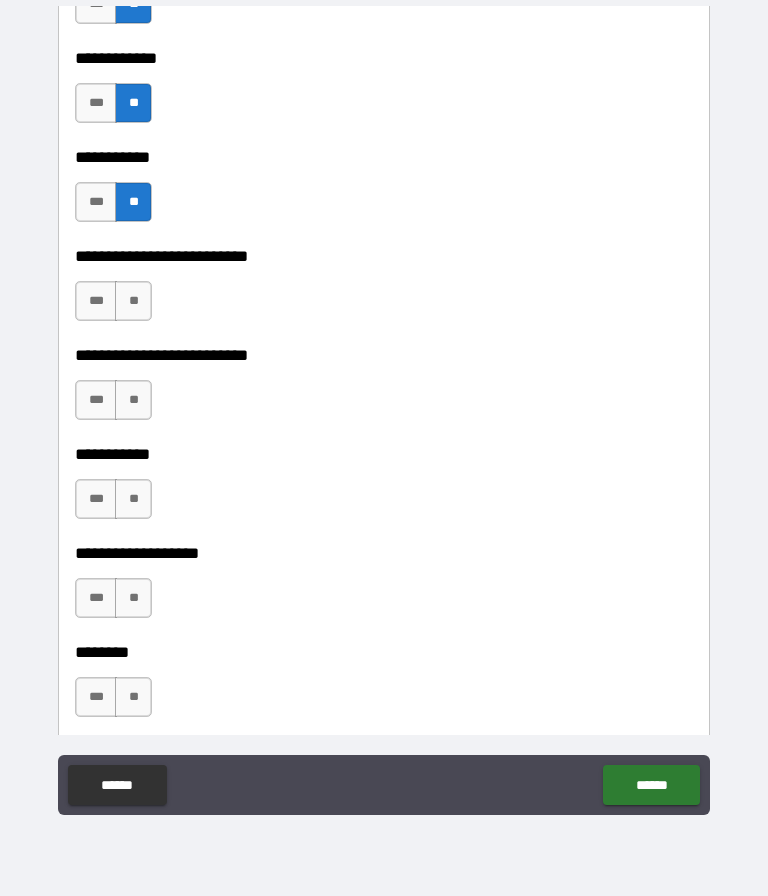 scroll, scrollTop: 4014, scrollLeft: 0, axis: vertical 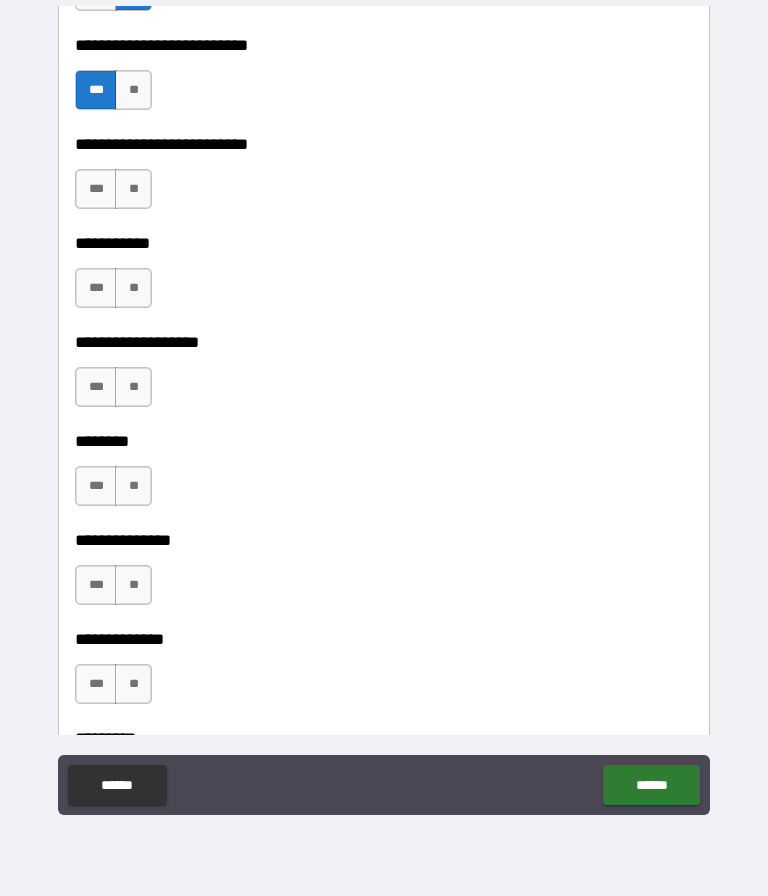 click on "**" at bounding box center (133, 189) 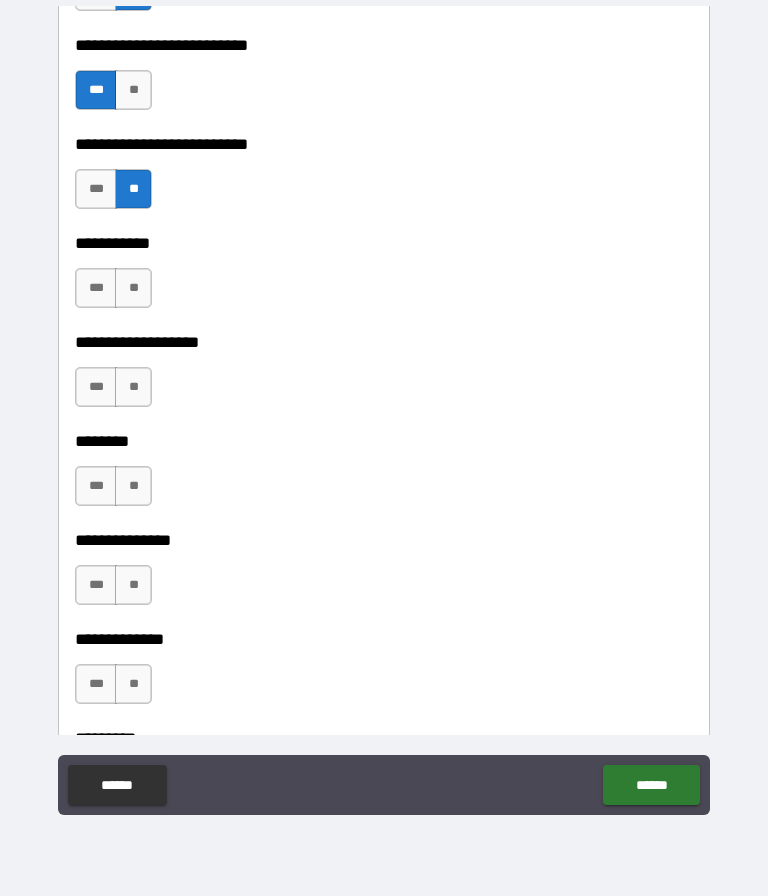 click on "**" at bounding box center [133, 288] 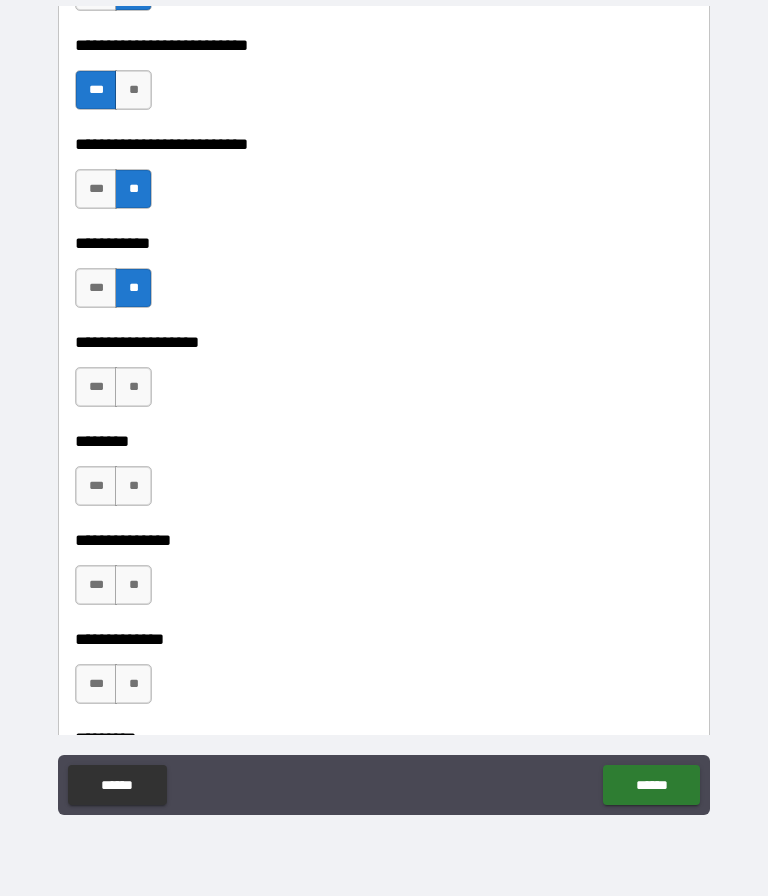 click on "**" at bounding box center [133, 387] 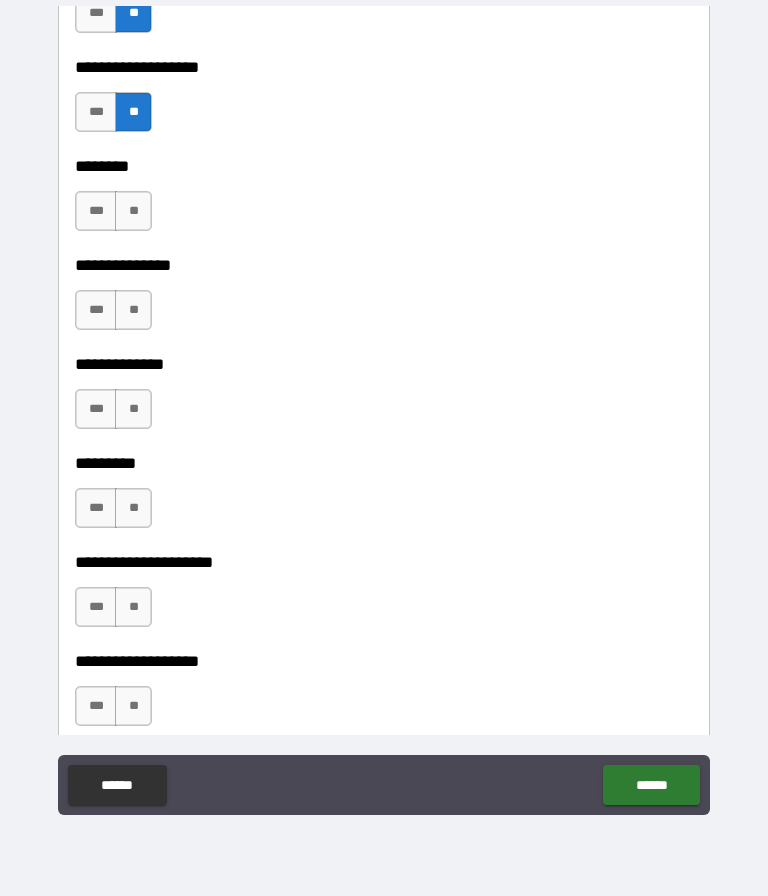 scroll, scrollTop: 4500, scrollLeft: 0, axis: vertical 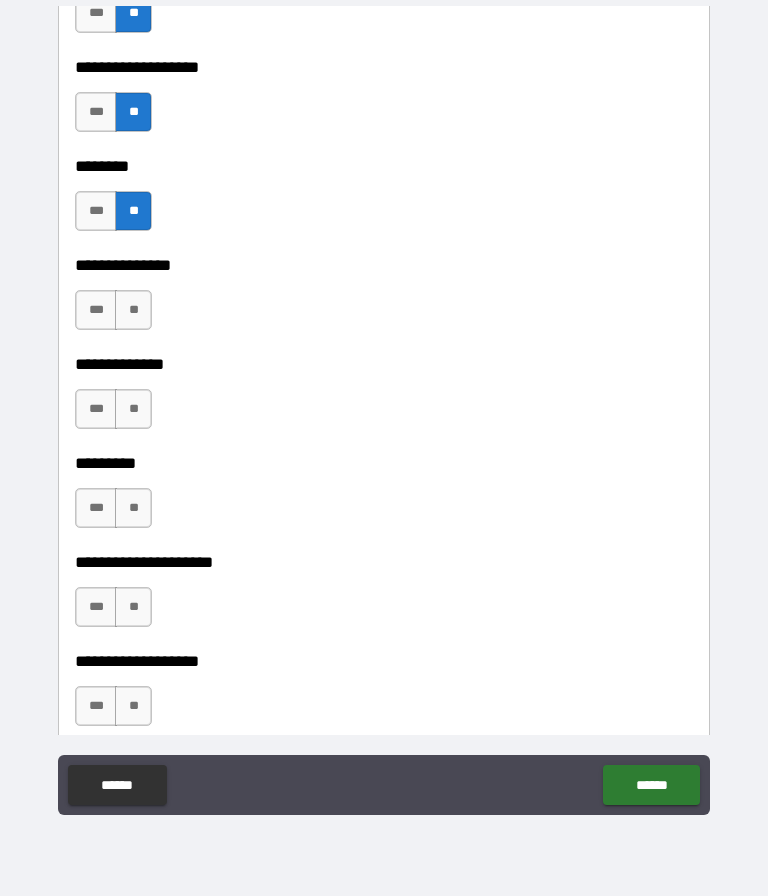 click on "**" at bounding box center (133, 310) 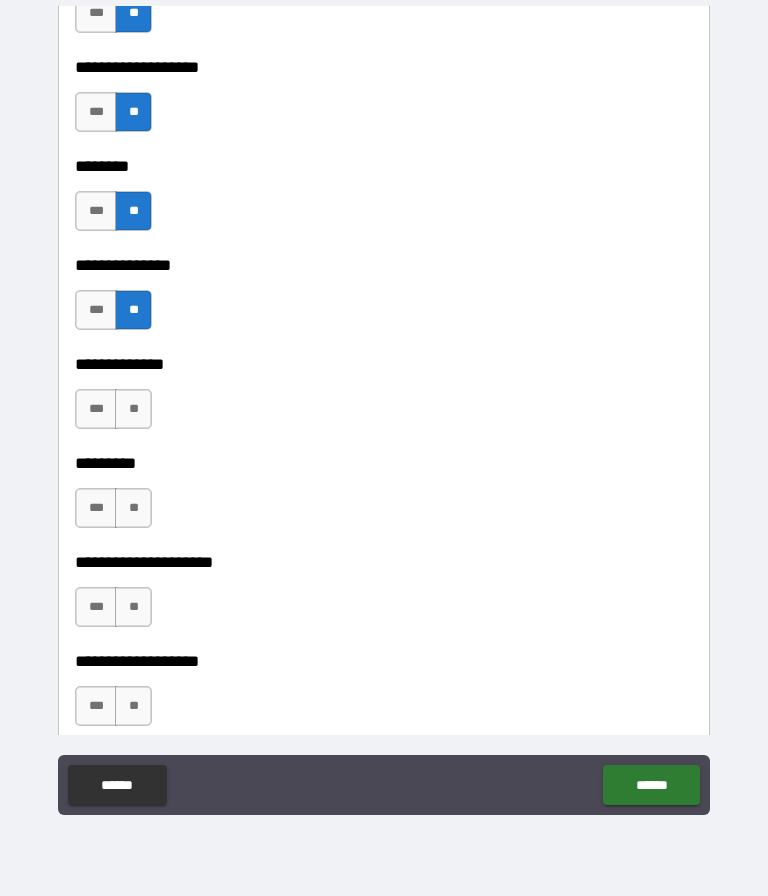 click on "**" at bounding box center [133, 409] 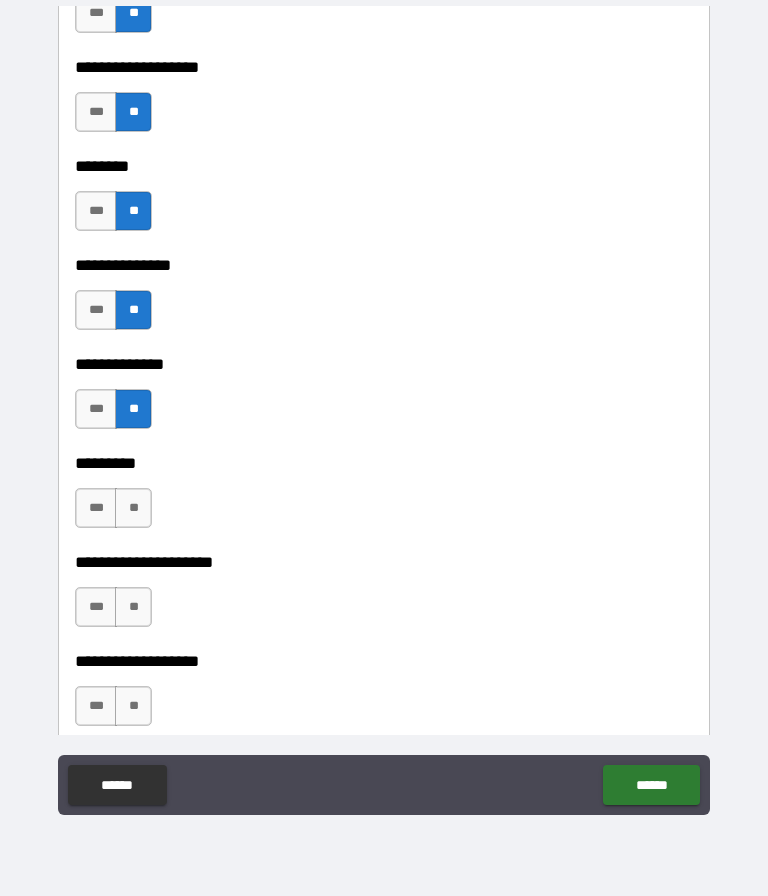click on "**" at bounding box center [133, 508] 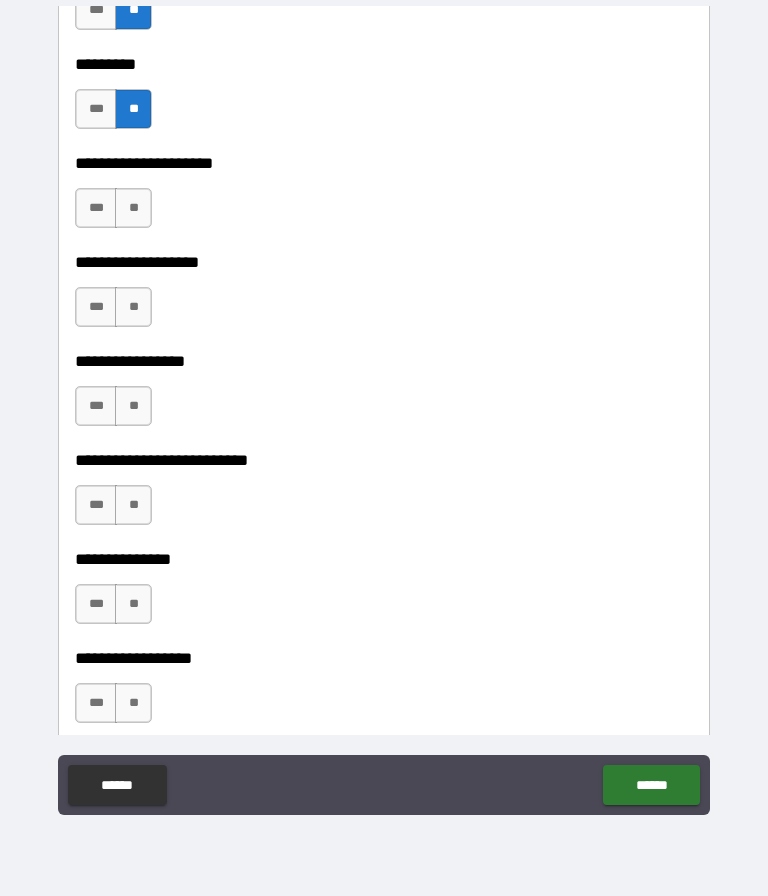 scroll, scrollTop: 4898, scrollLeft: 0, axis: vertical 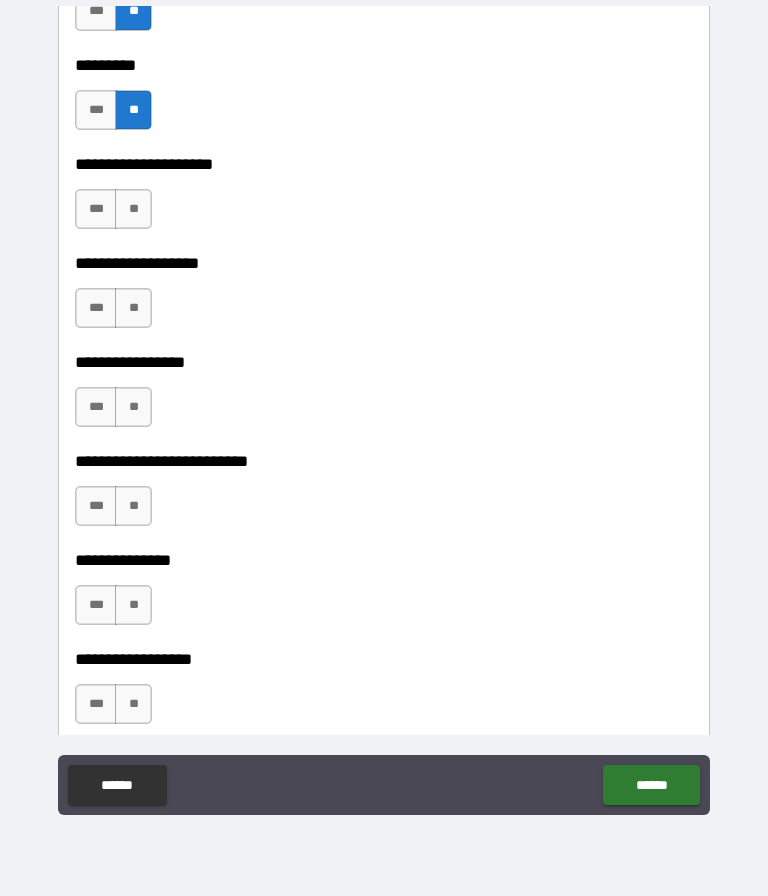 click on "**" at bounding box center [133, 209] 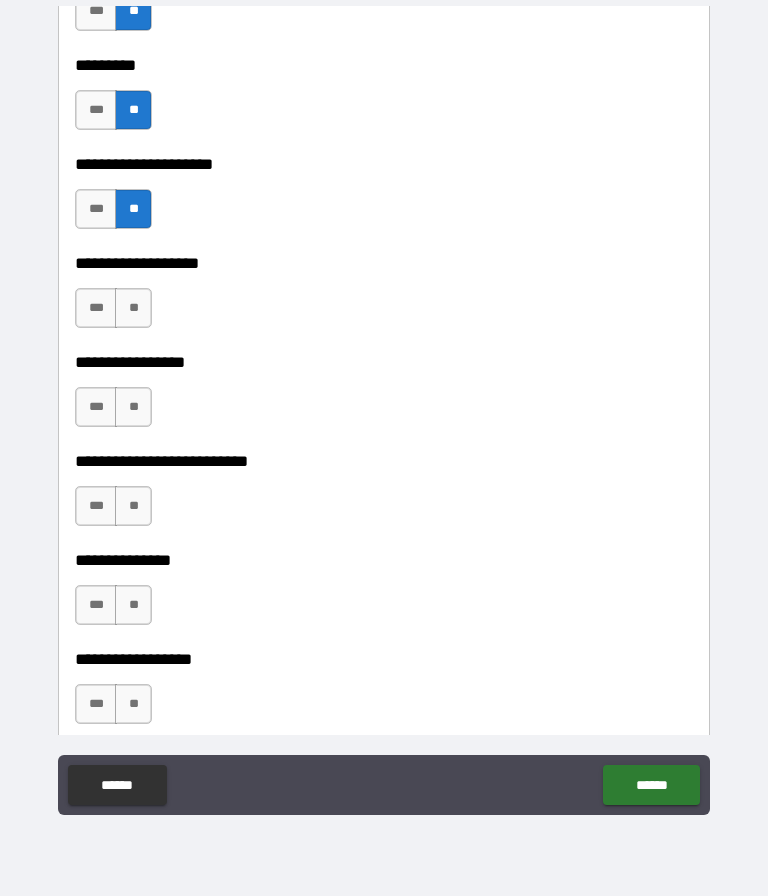 click on "**" at bounding box center (133, 308) 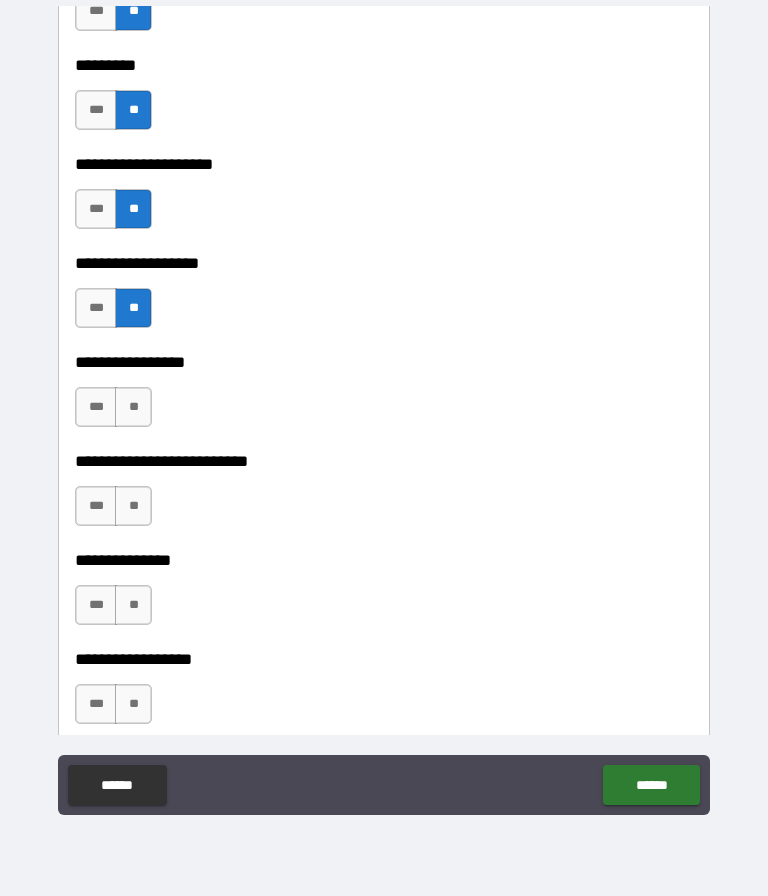 click on "**" at bounding box center [133, 407] 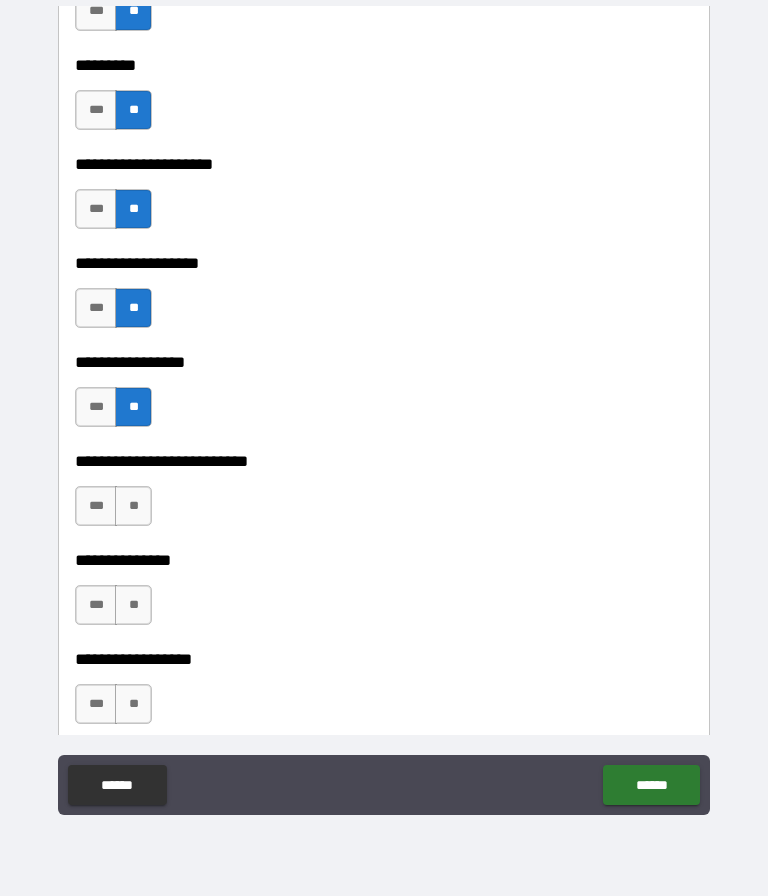 click on "**" at bounding box center [133, 506] 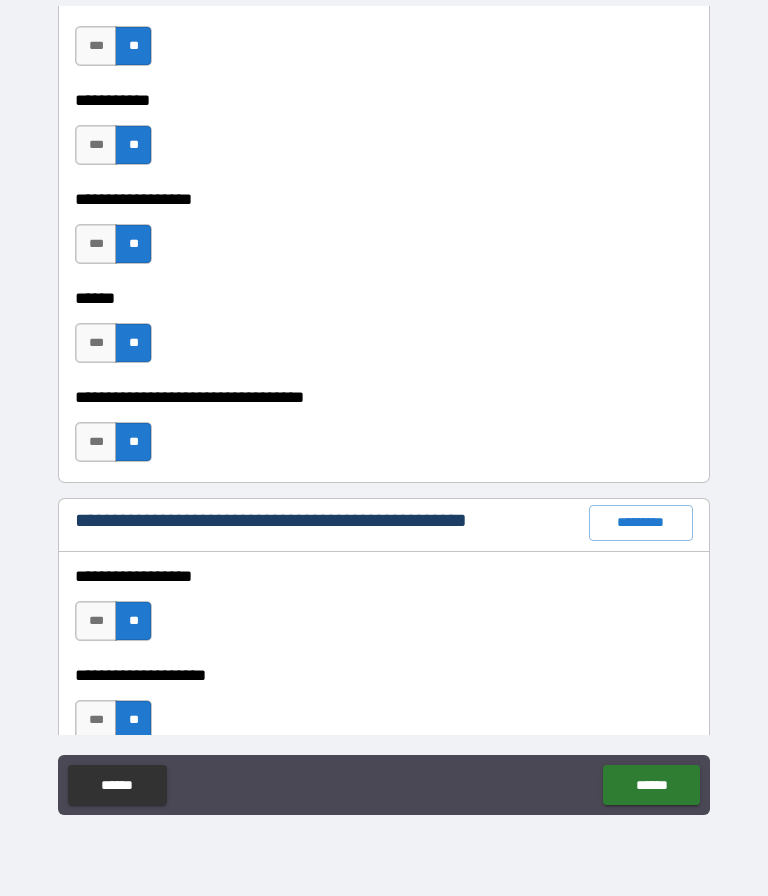scroll, scrollTop: 2105, scrollLeft: 0, axis: vertical 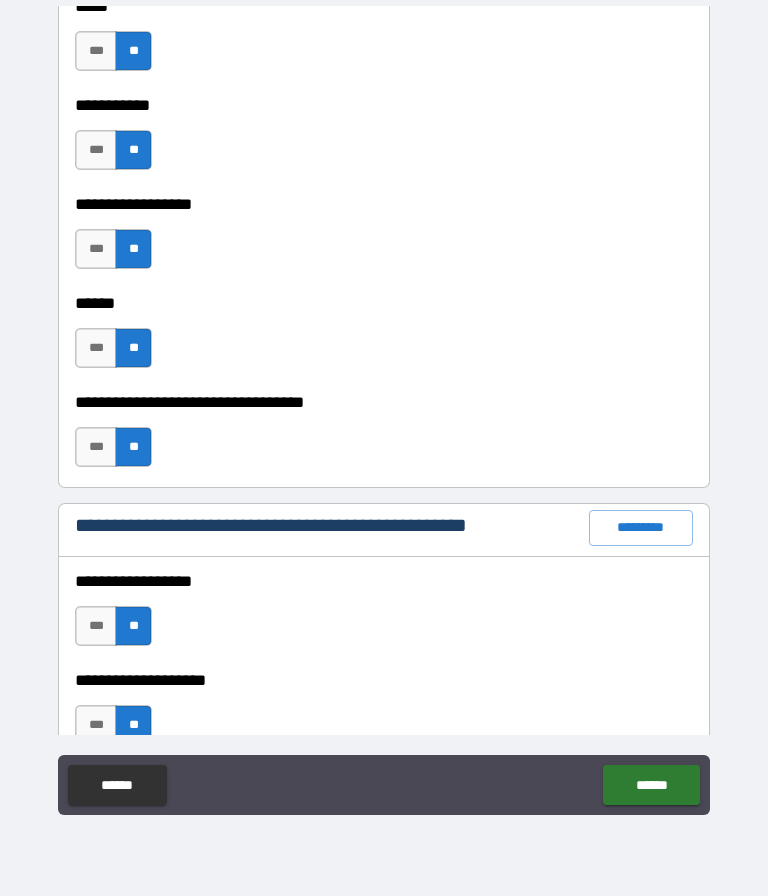 click on "*********" at bounding box center [641, 528] 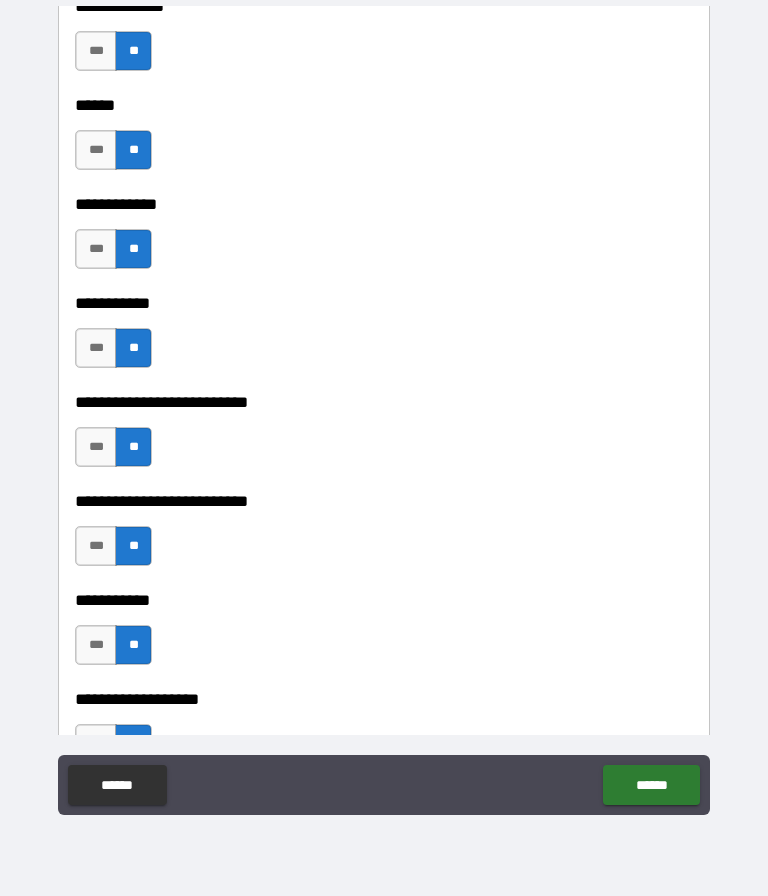 scroll, scrollTop: 3868, scrollLeft: 0, axis: vertical 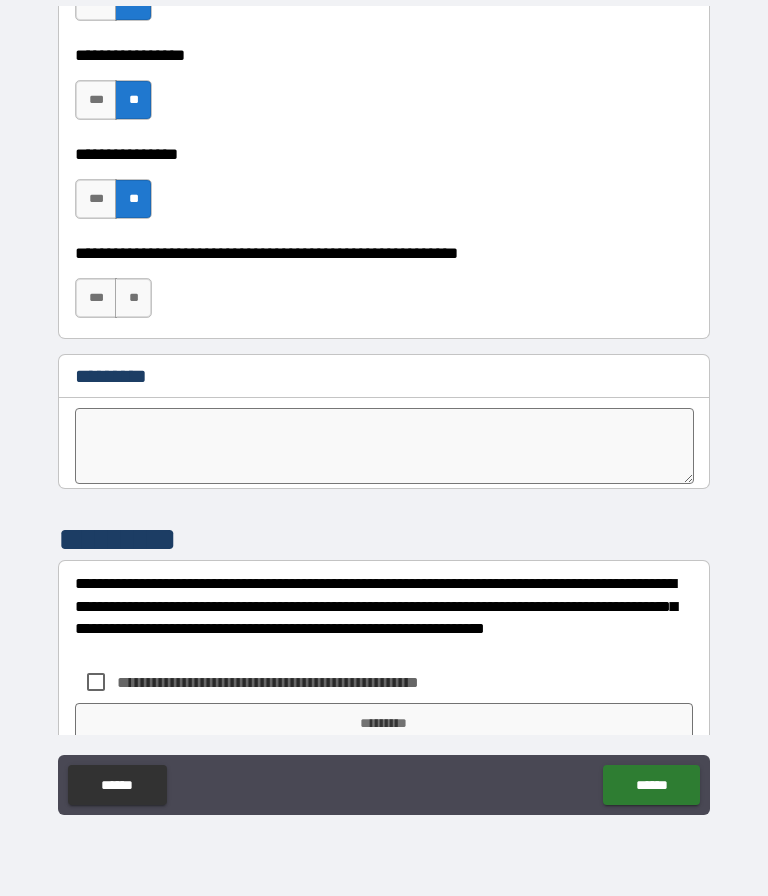 click on "**" at bounding box center [133, 298] 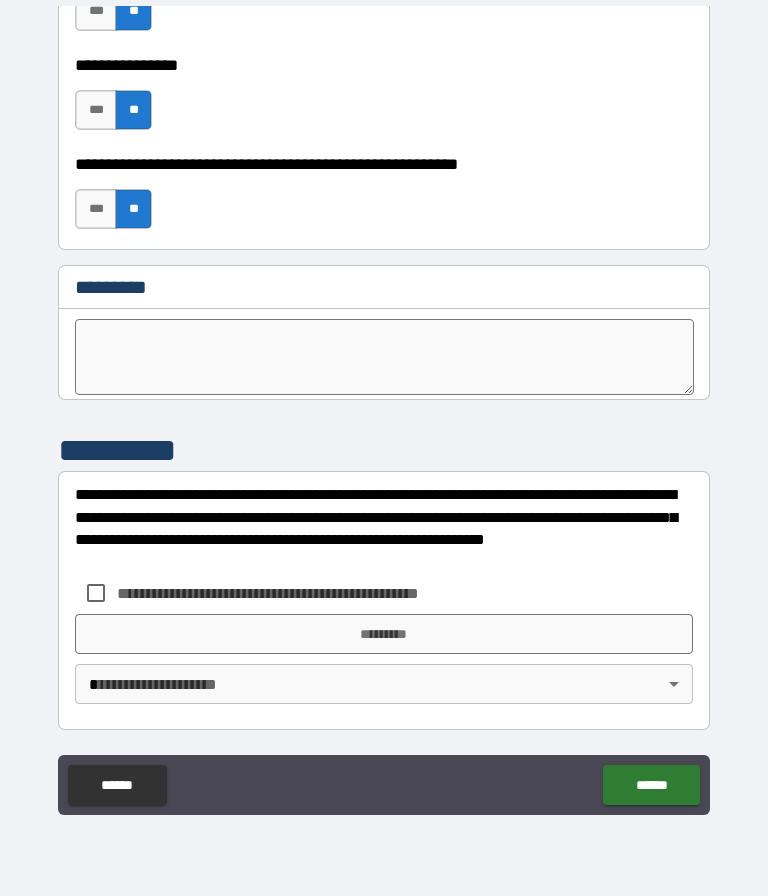 scroll, scrollTop: 10145, scrollLeft: 0, axis: vertical 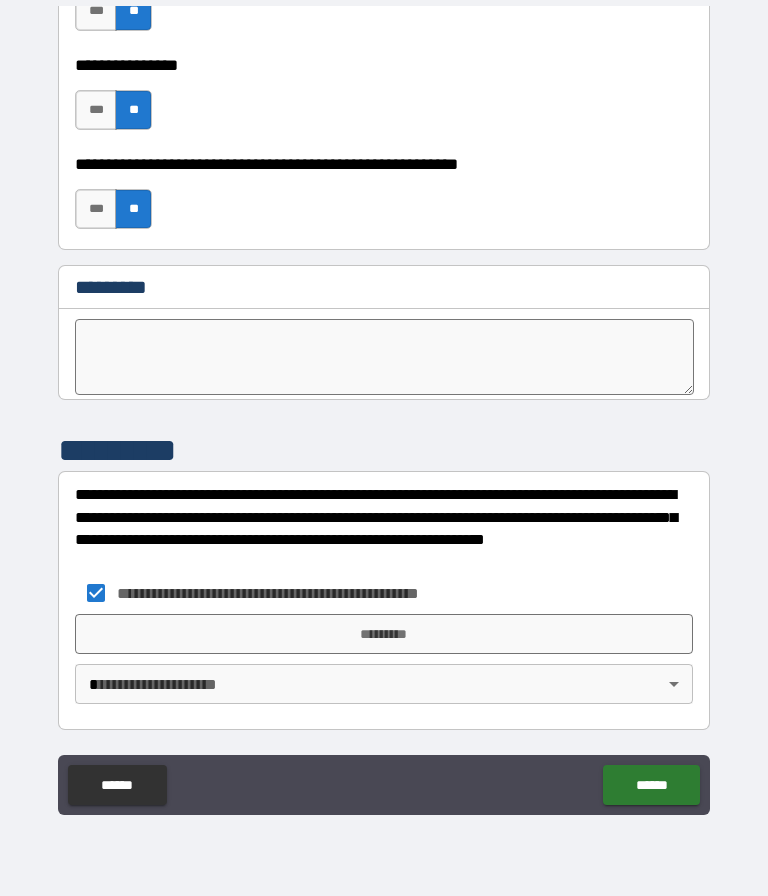 click on "*********" at bounding box center [384, 634] 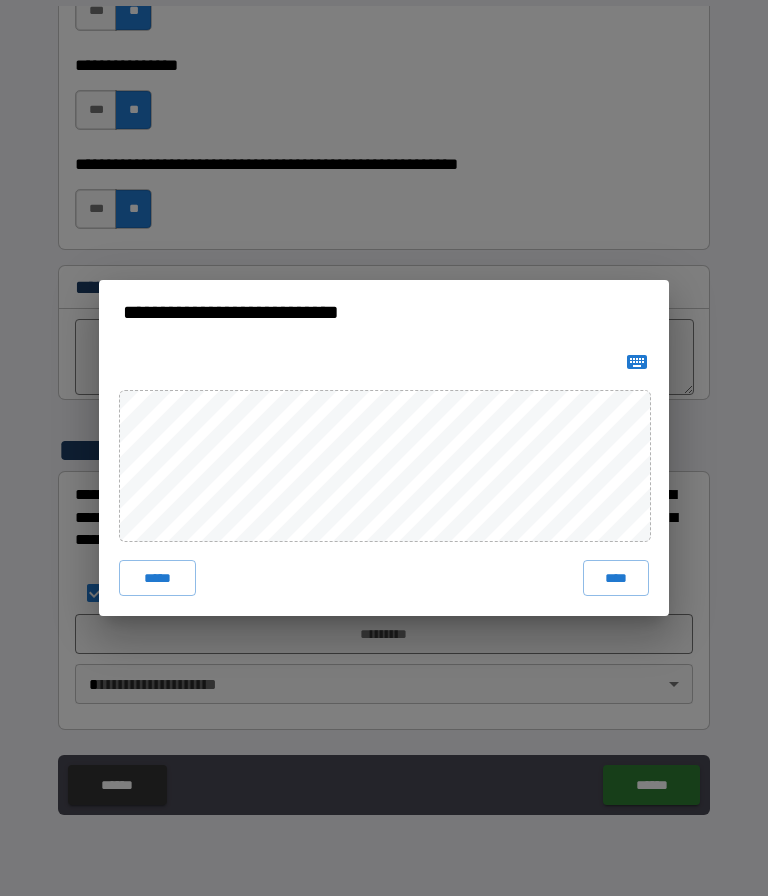 click on "****" at bounding box center [616, 578] 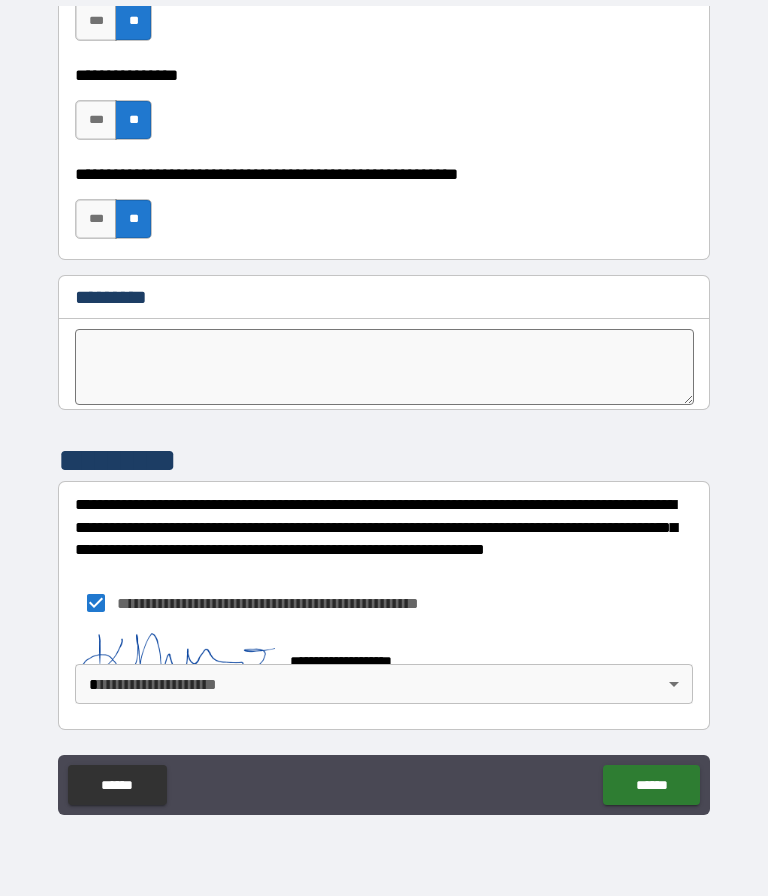 scroll, scrollTop: 10135, scrollLeft: 0, axis: vertical 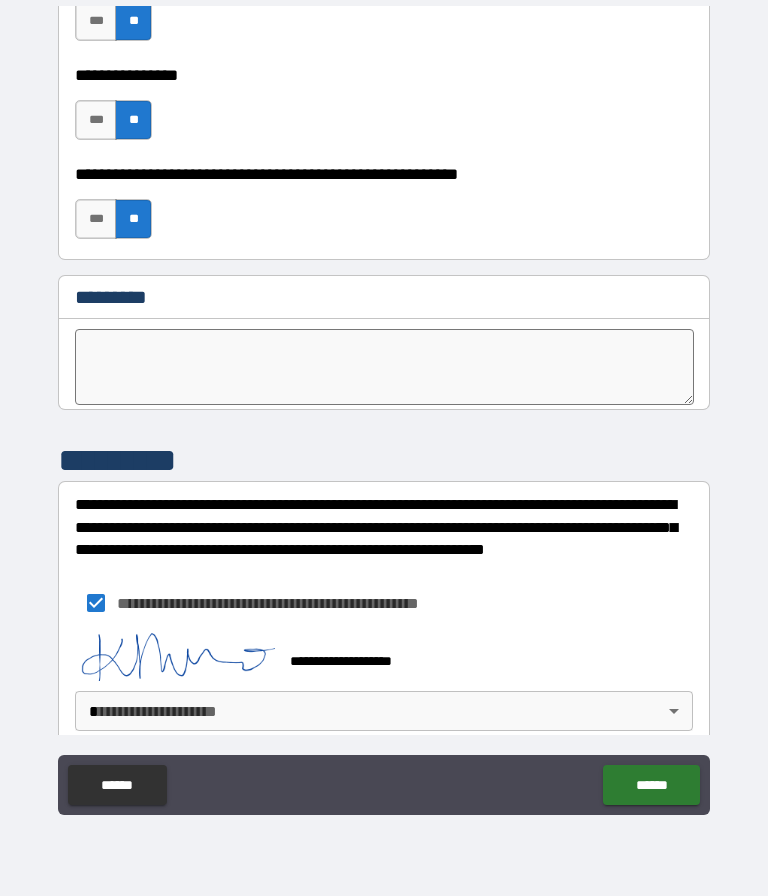 click on "[FIRST] [LAST] [STREET] [CITY], [STATE] [ZIP] [COUNTRY] [PHONE] [EMAIL] [SSN] [DLN] [CC] [DOB] [AGE]" at bounding box center [384, 406] 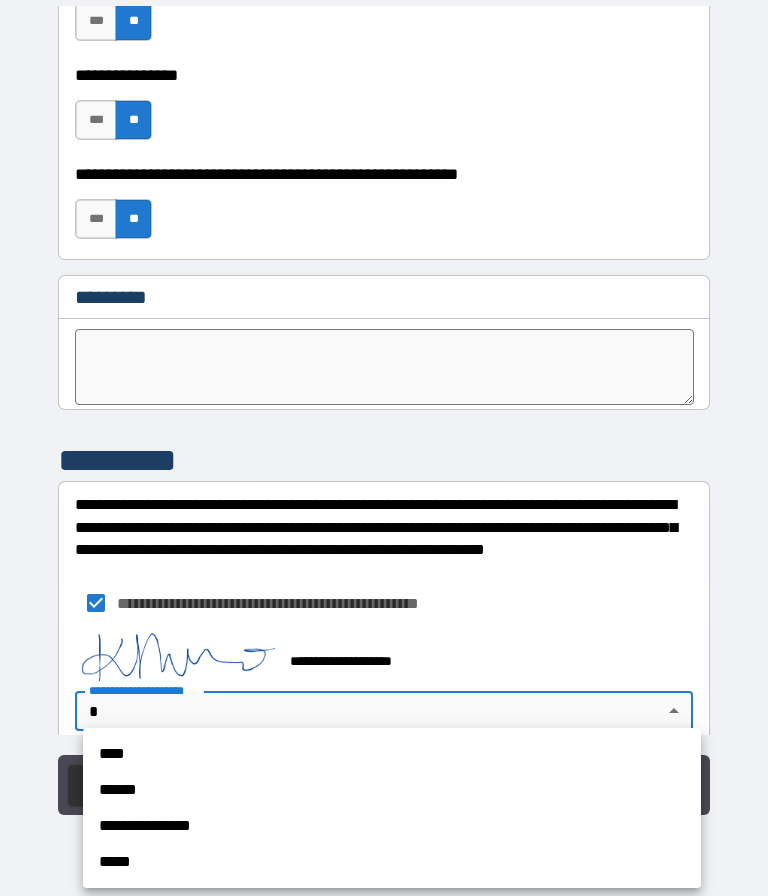 click on "****" at bounding box center (392, 754) 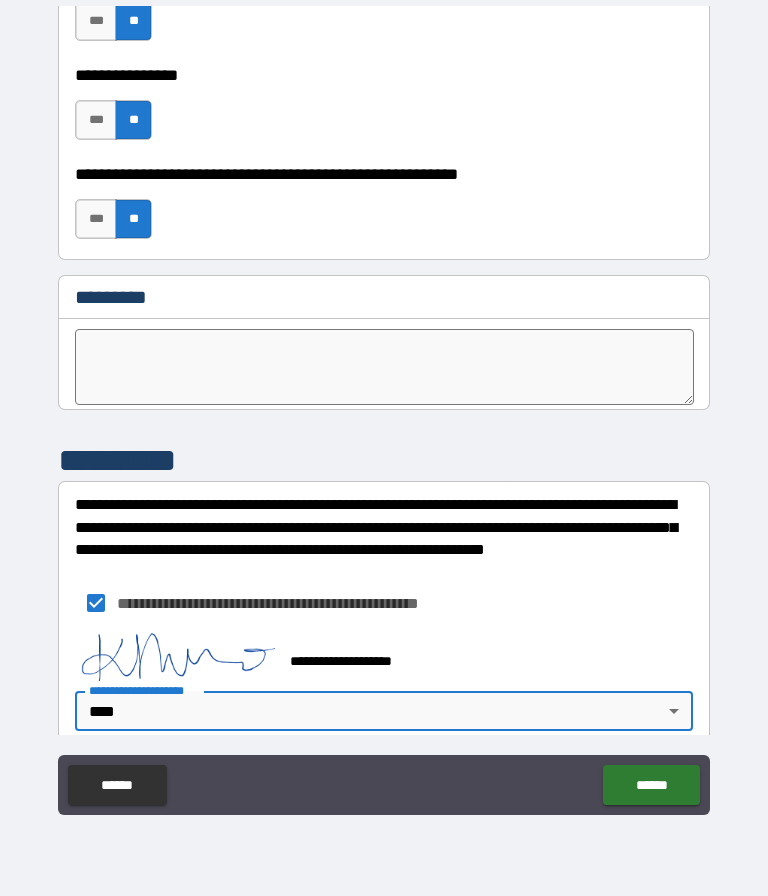 click on "******" at bounding box center (651, 785) 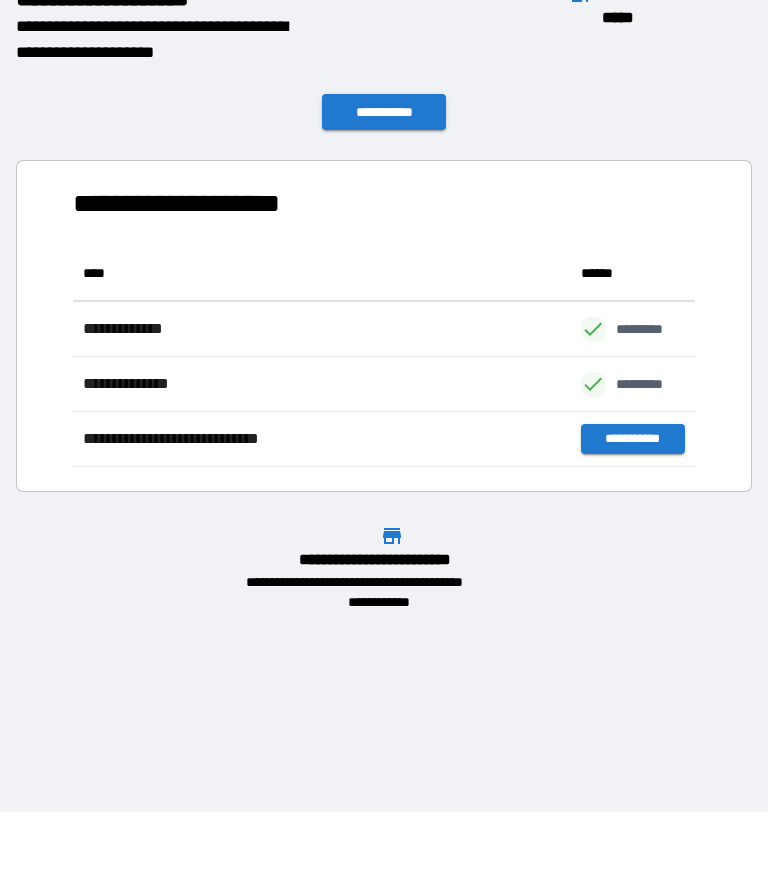scroll, scrollTop: 221, scrollLeft: 622, axis: both 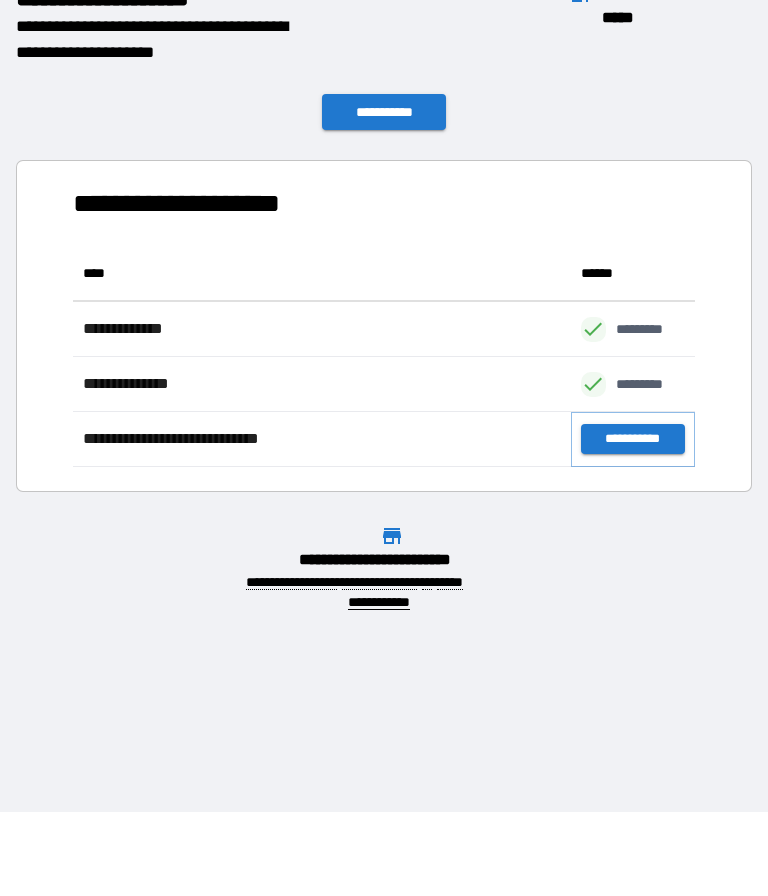 click on "**********" at bounding box center (633, 439) 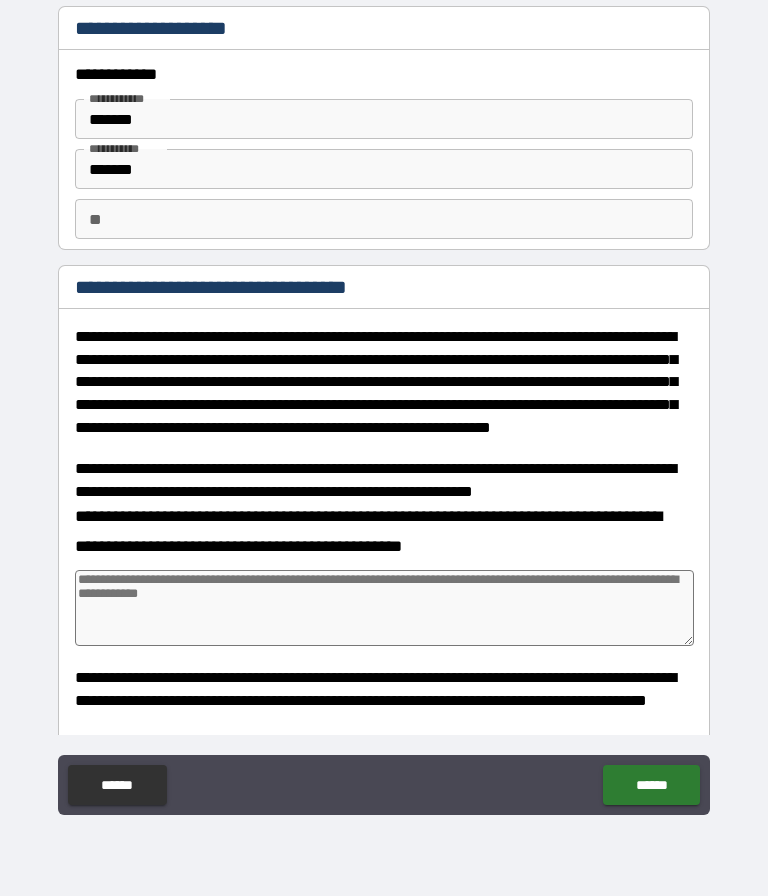 type on "*" 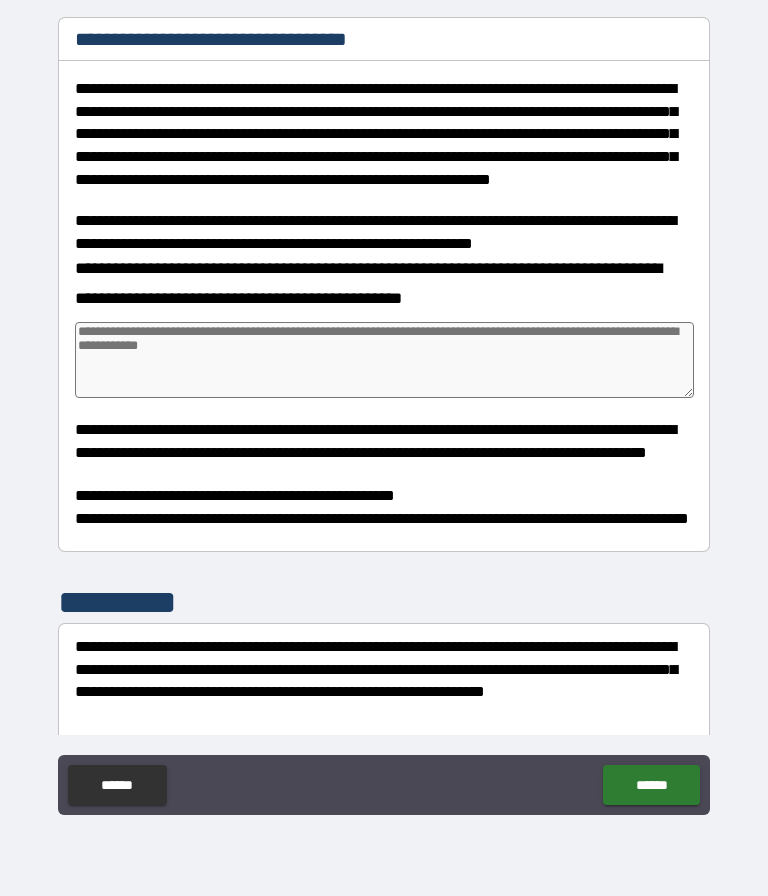 scroll, scrollTop: 253, scrollLeft: 0, axis: vertical 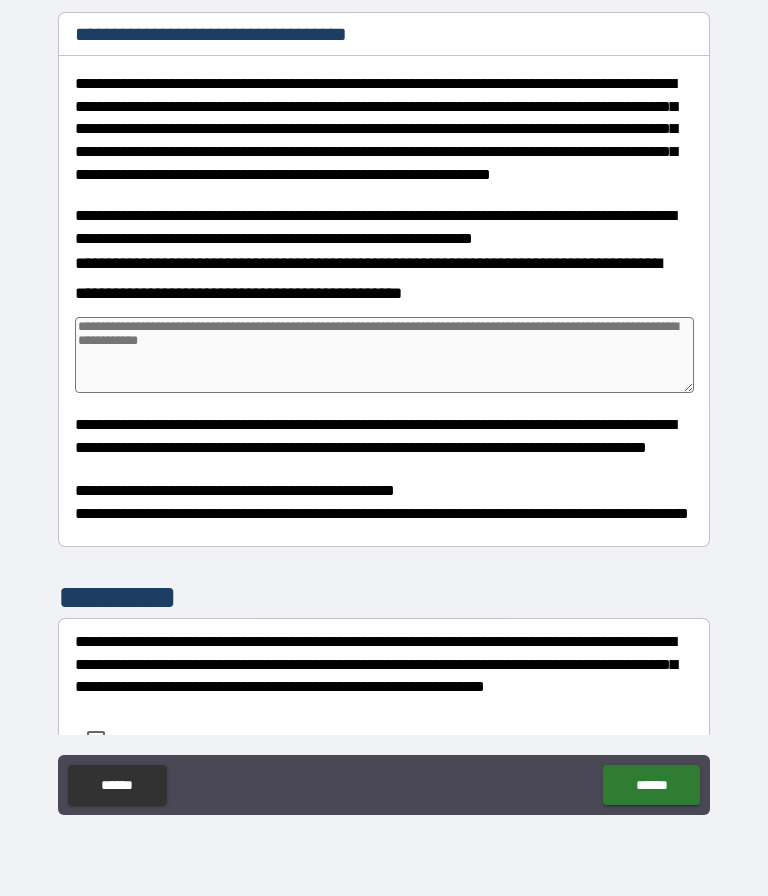 click at bounding box center [384, 355] 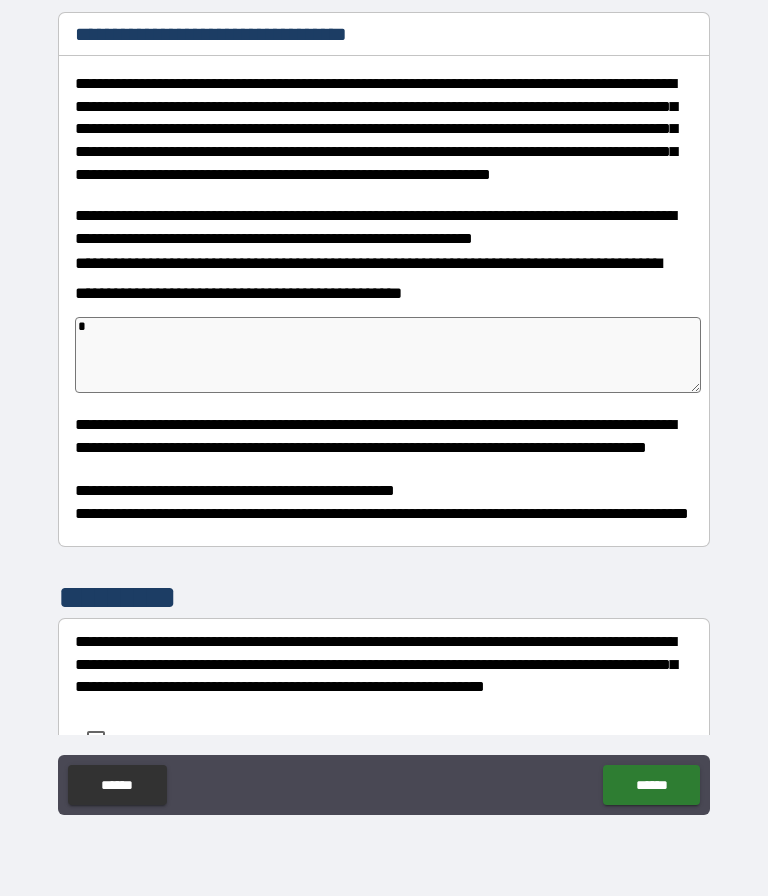 type on "*" 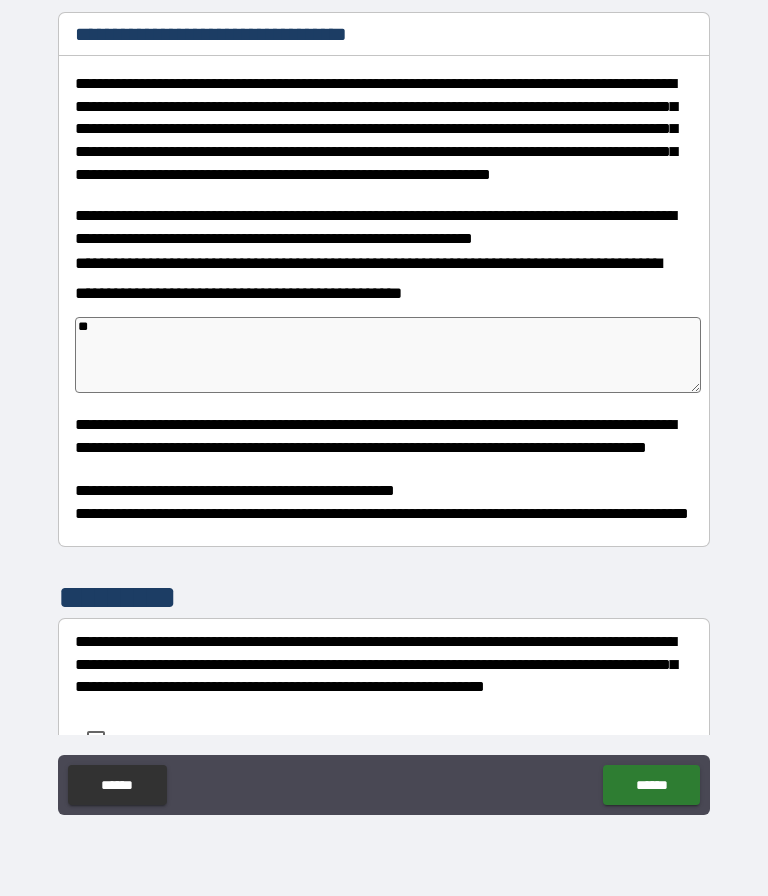 type on "***" 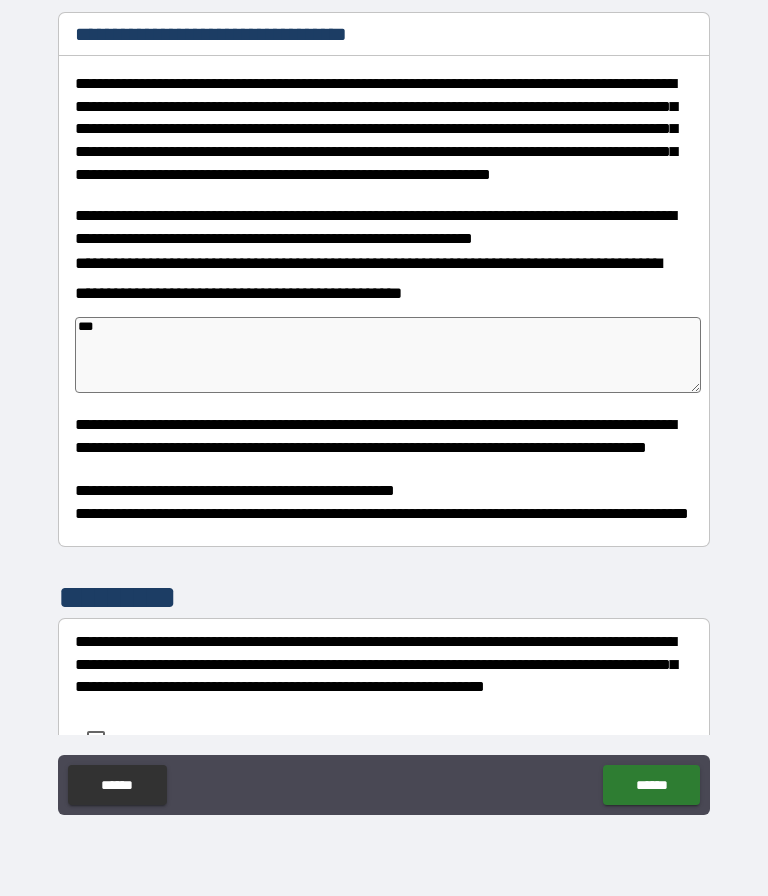 type on "*" 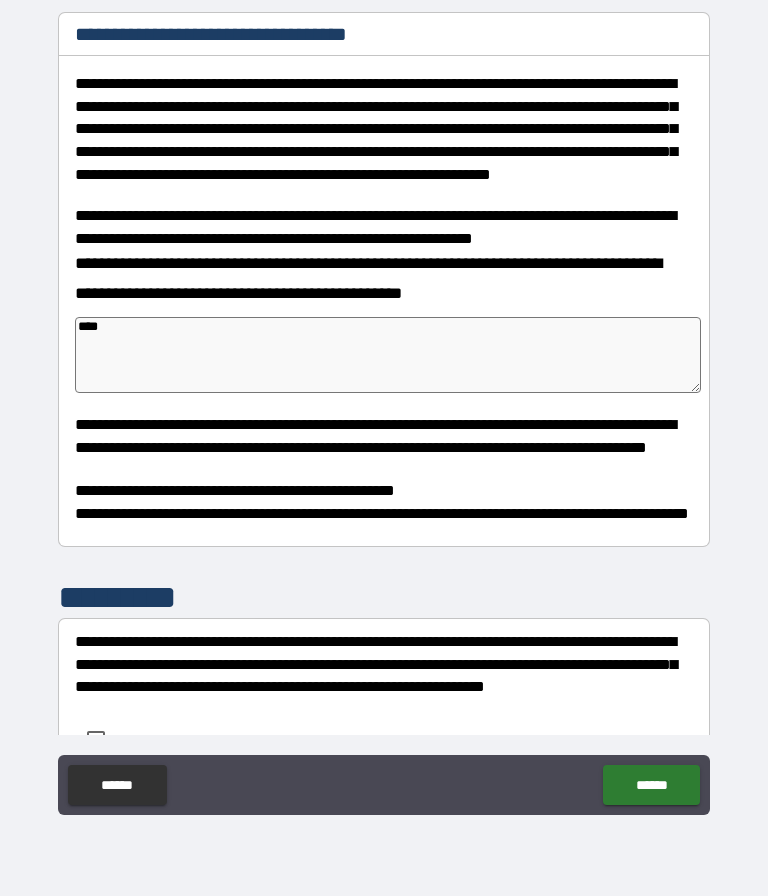 type on "*" 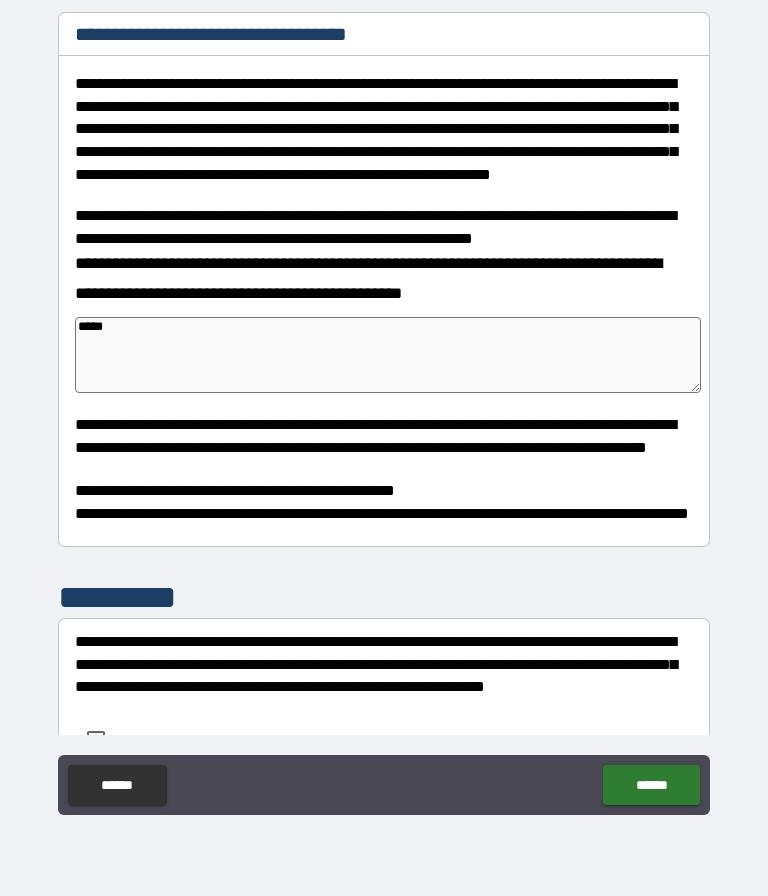 type on "******" 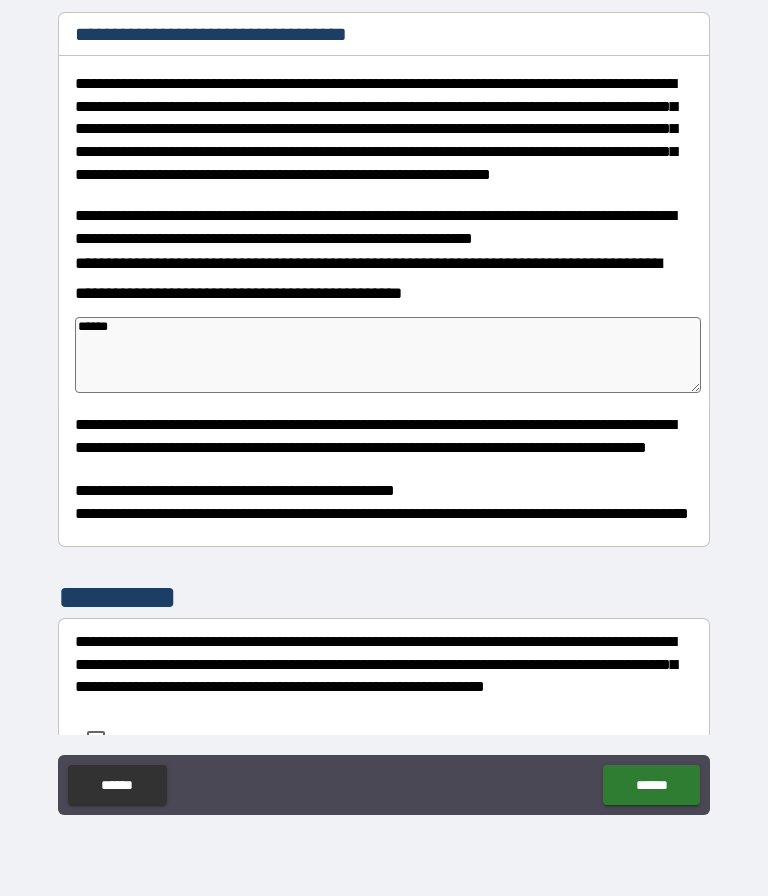 type on "*" 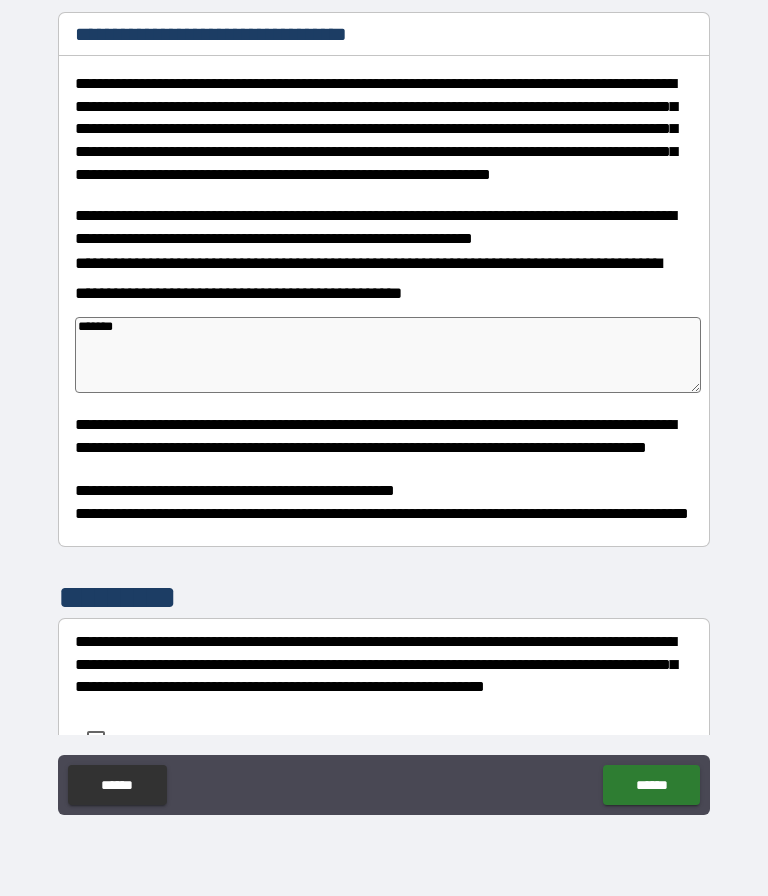 type on "*" 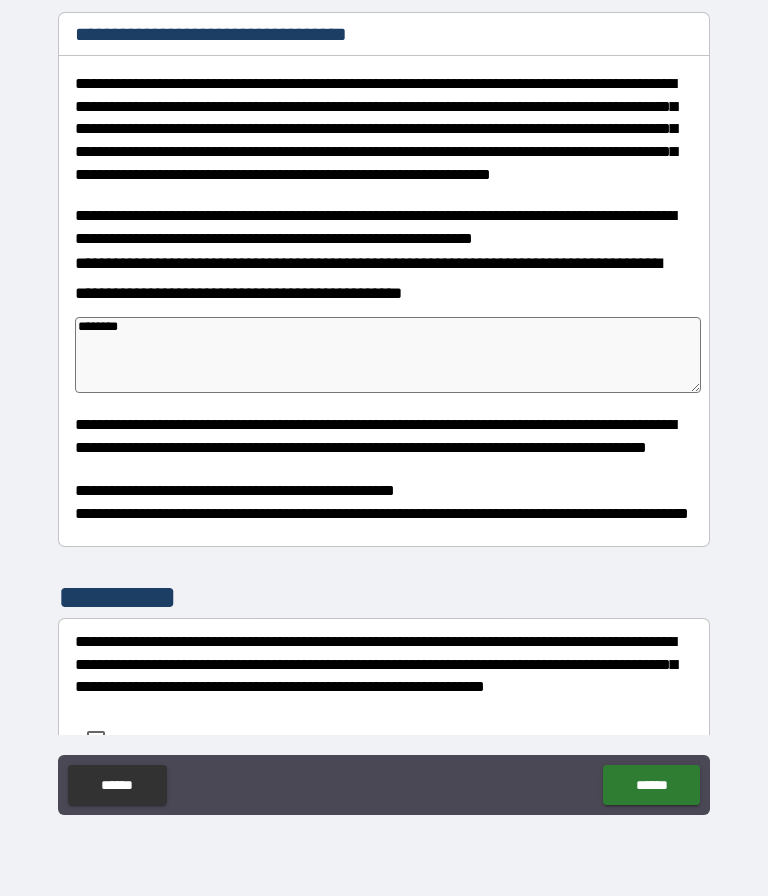 type on "*********" 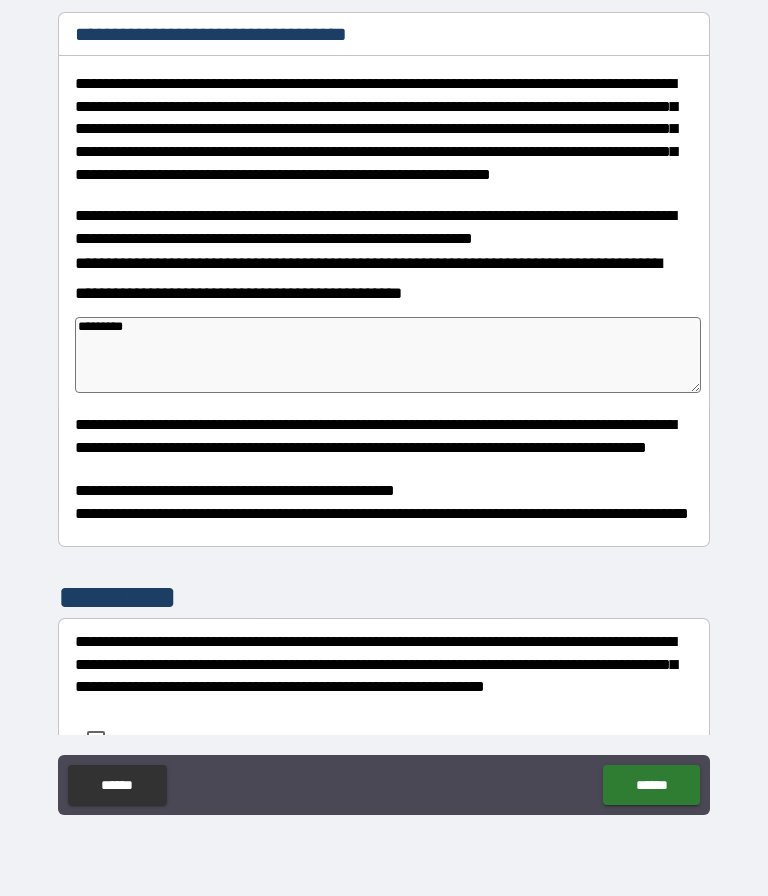 type on "*" 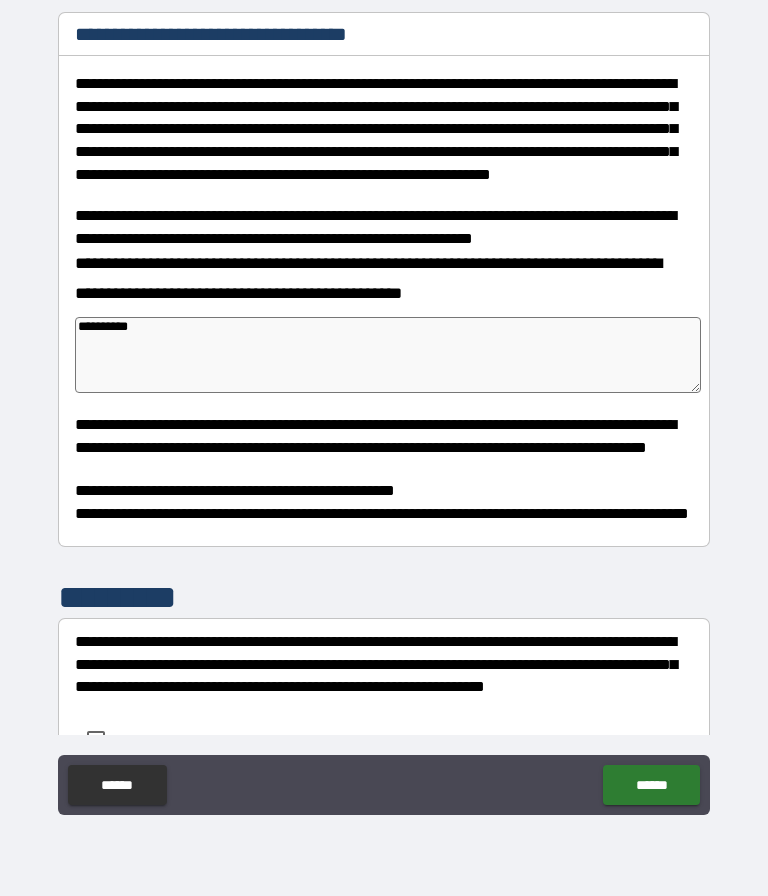 type on "**********" 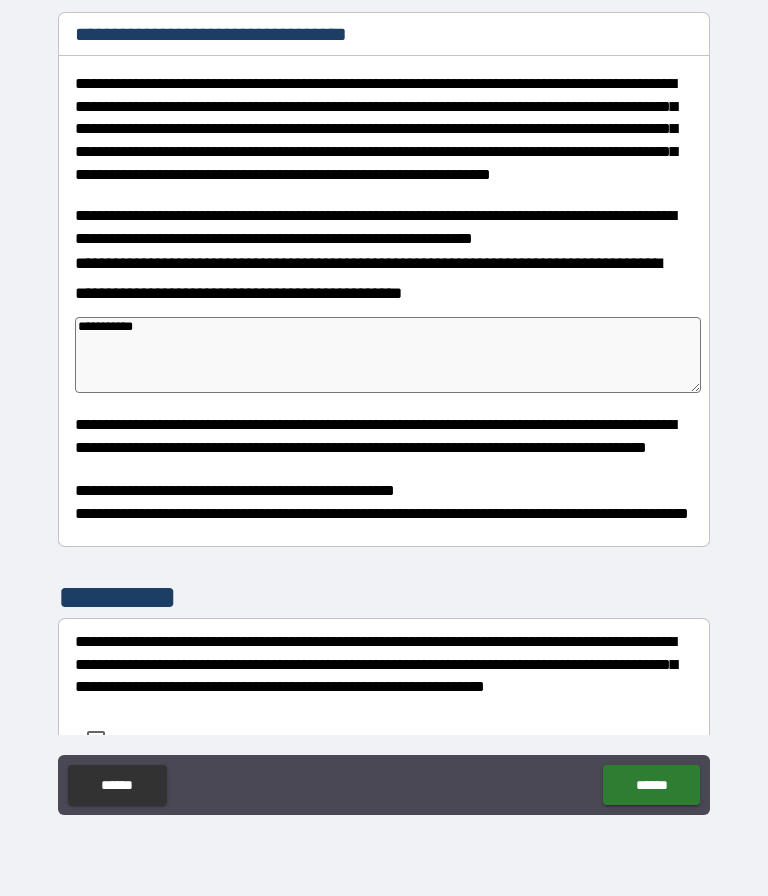 type on "**********" 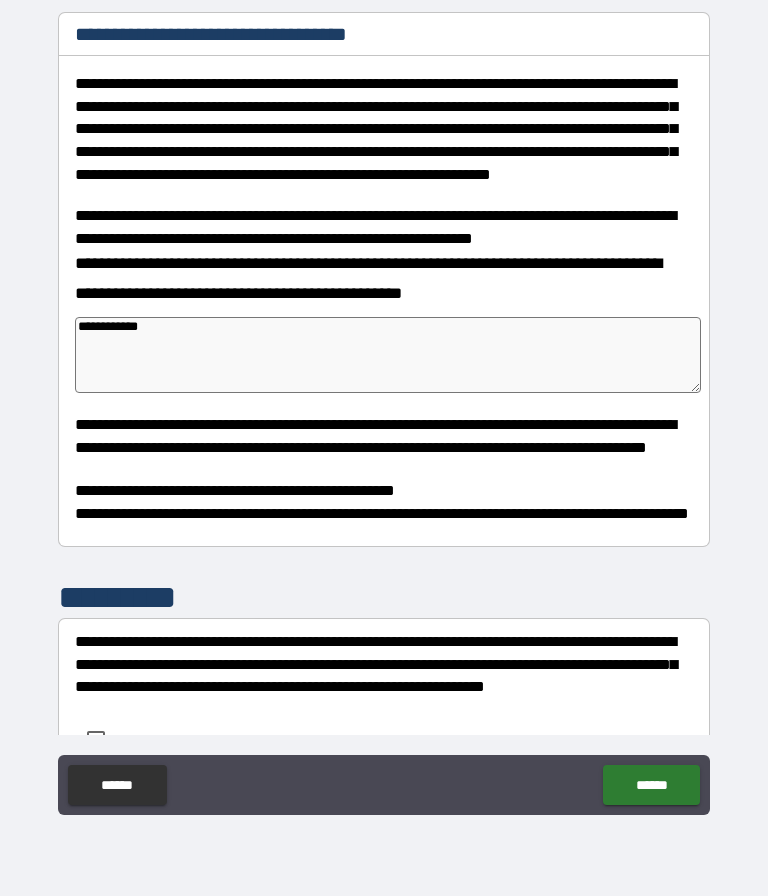 type on "*" 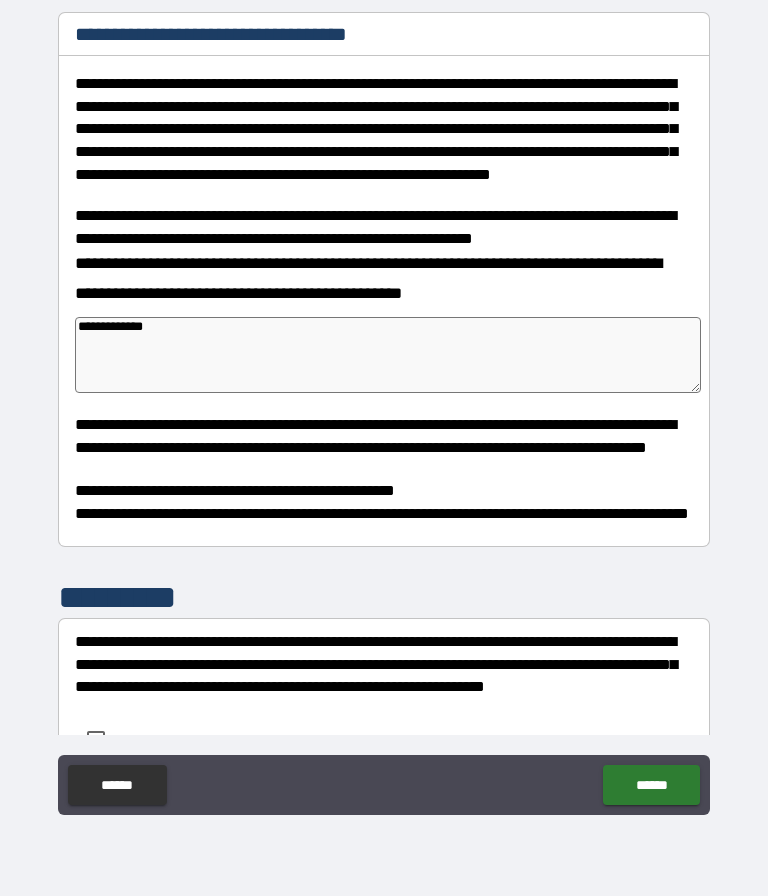 type on "*" 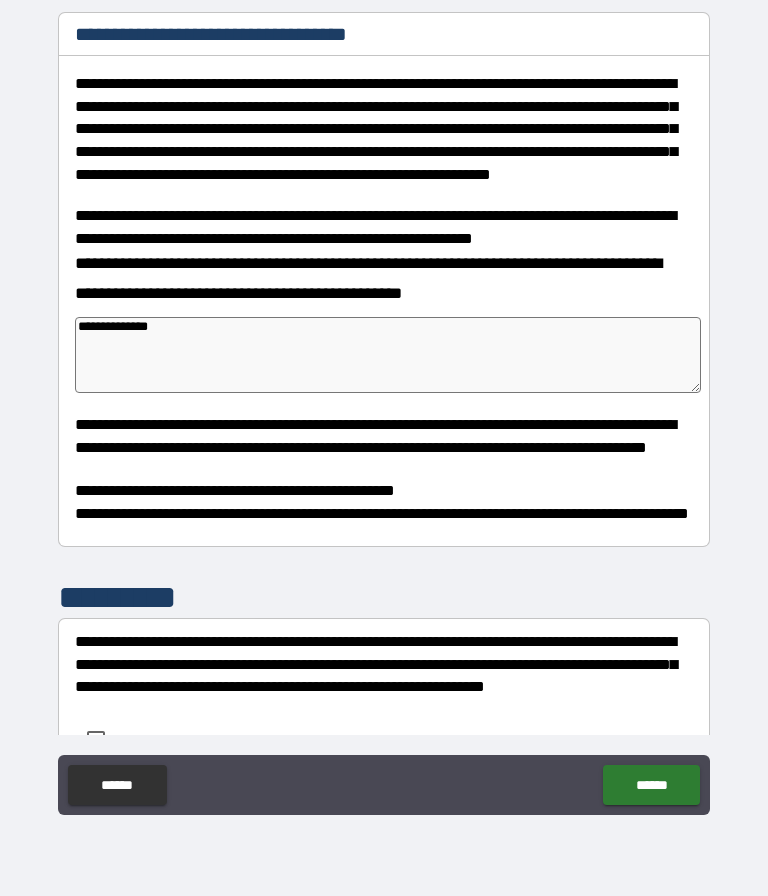 type on "*" 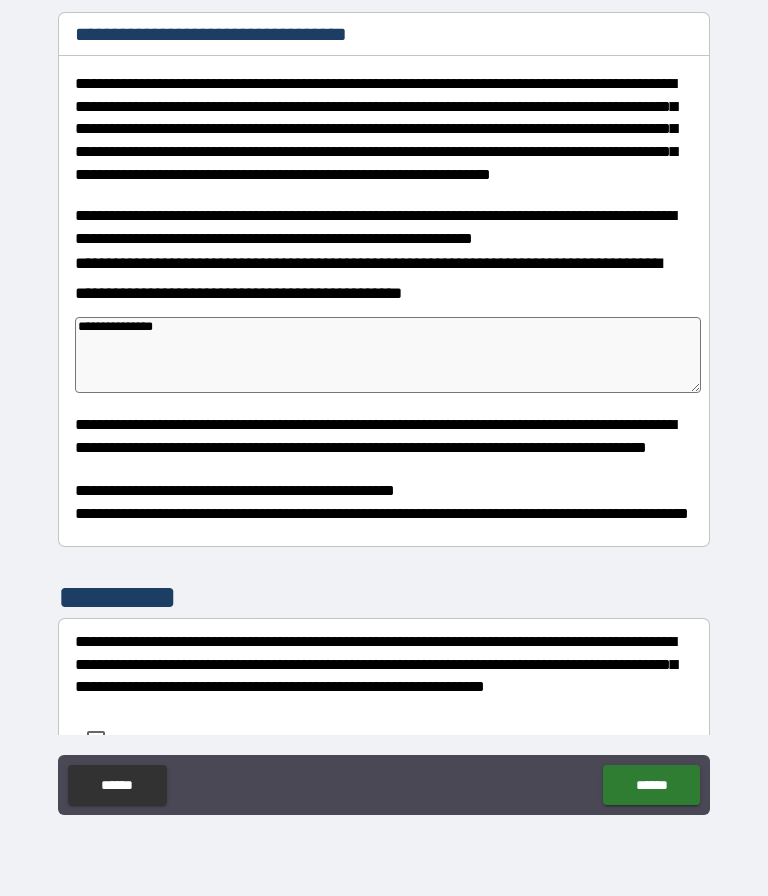 type on "*" 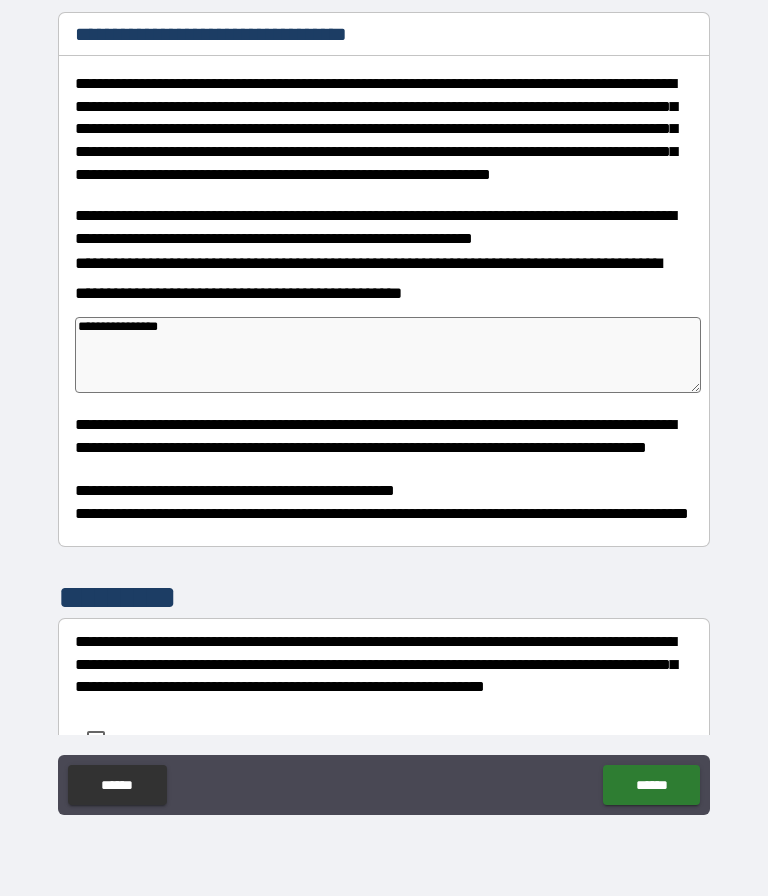 type on "*" 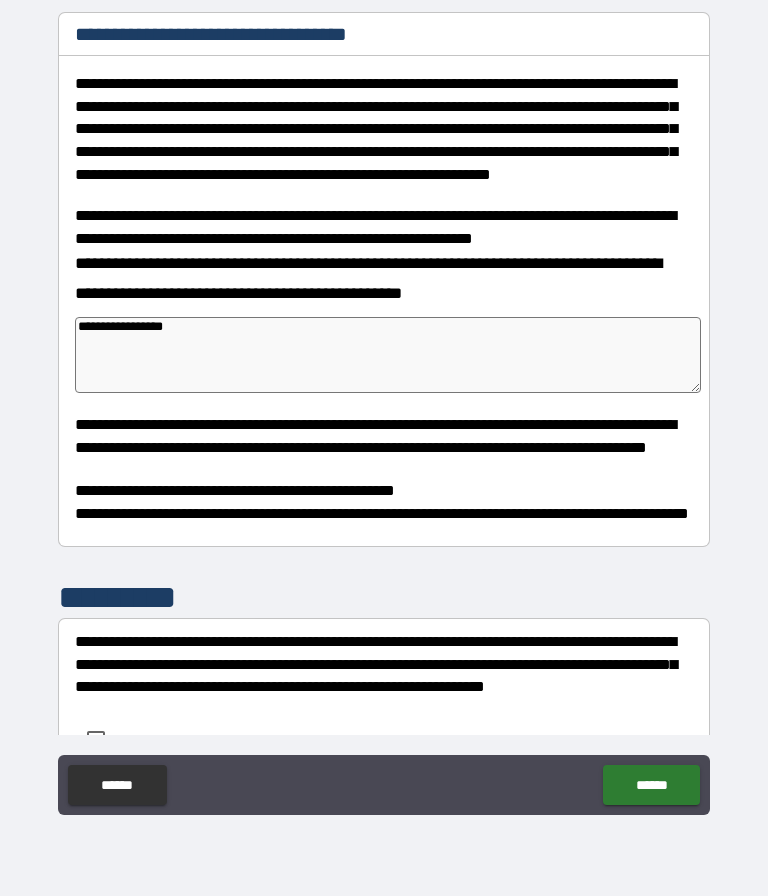type on "*" 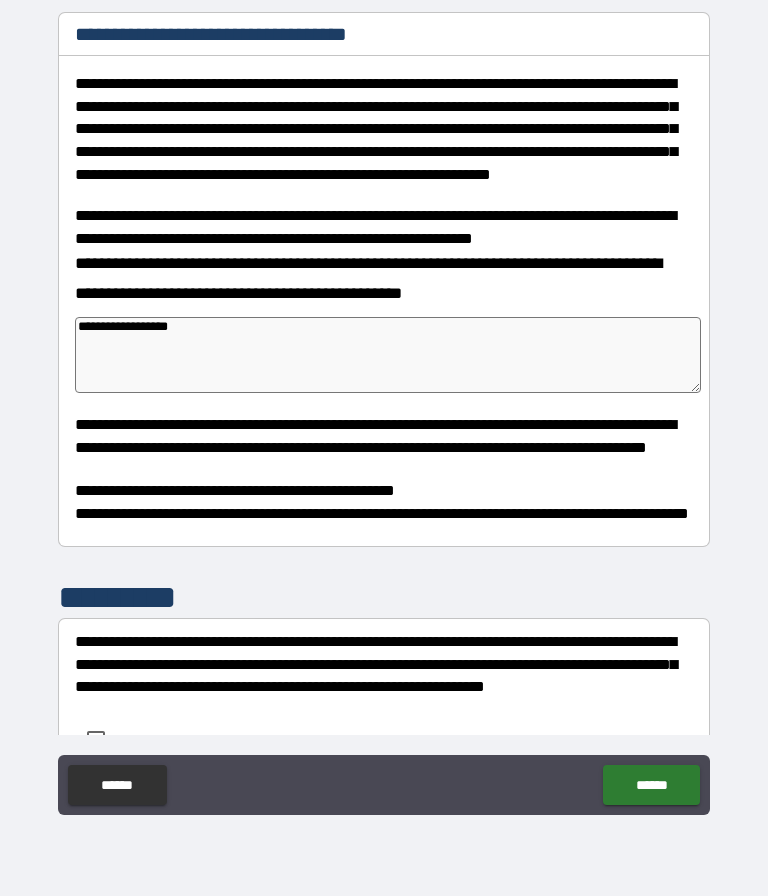type on "*" 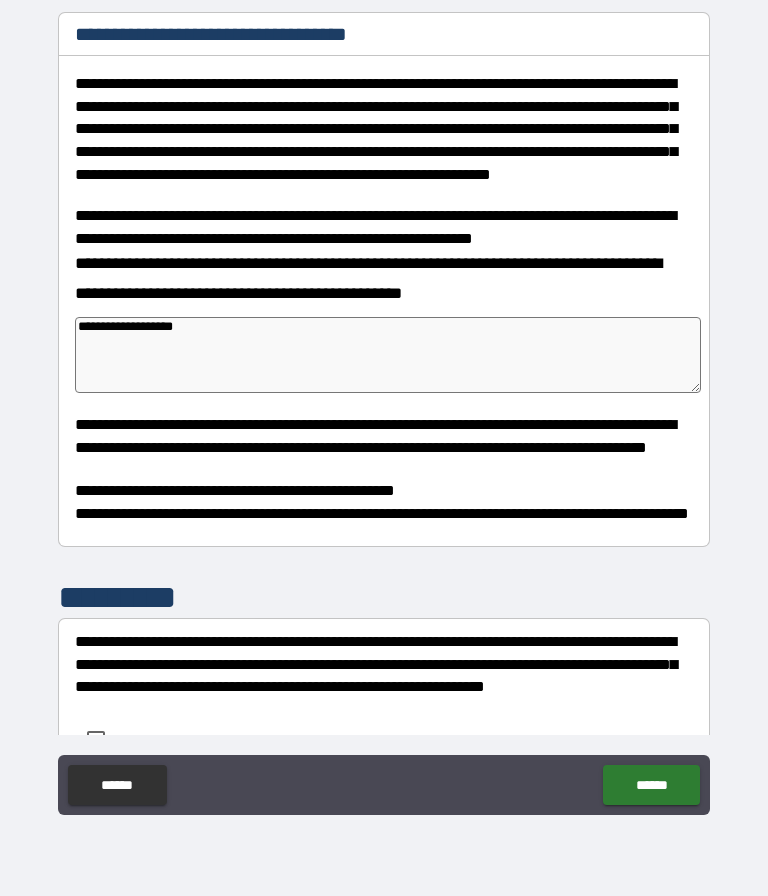 type on "*" 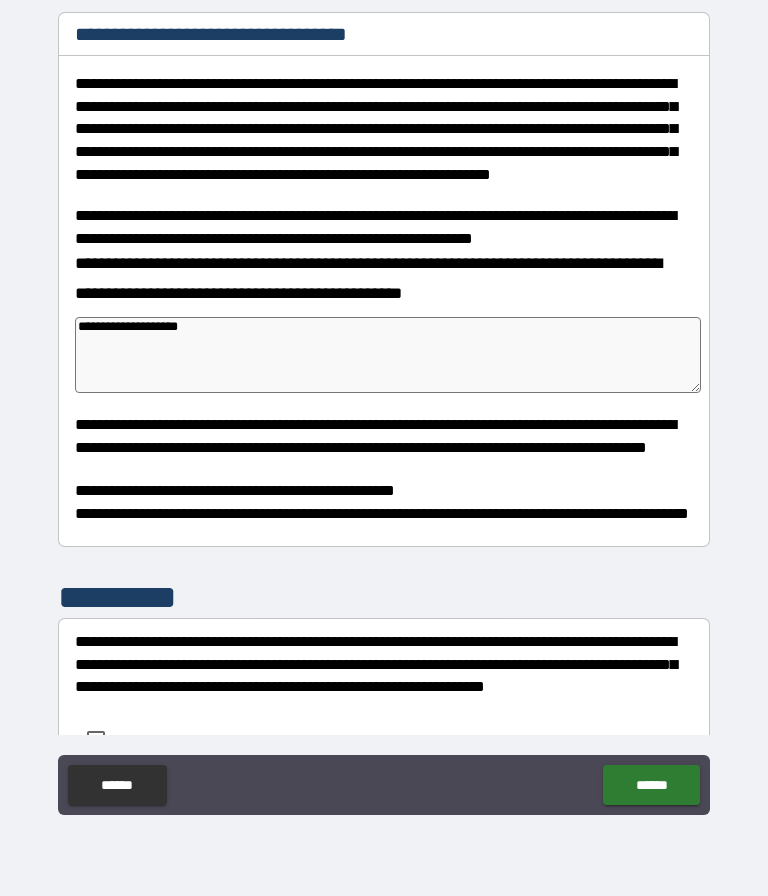 type on "*" 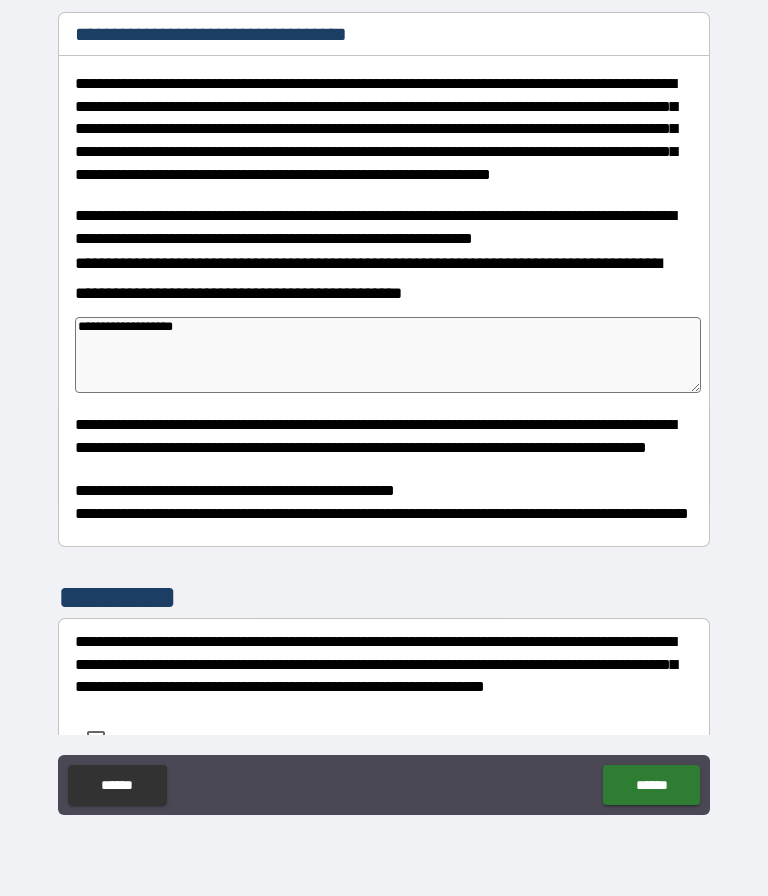 type on "*" 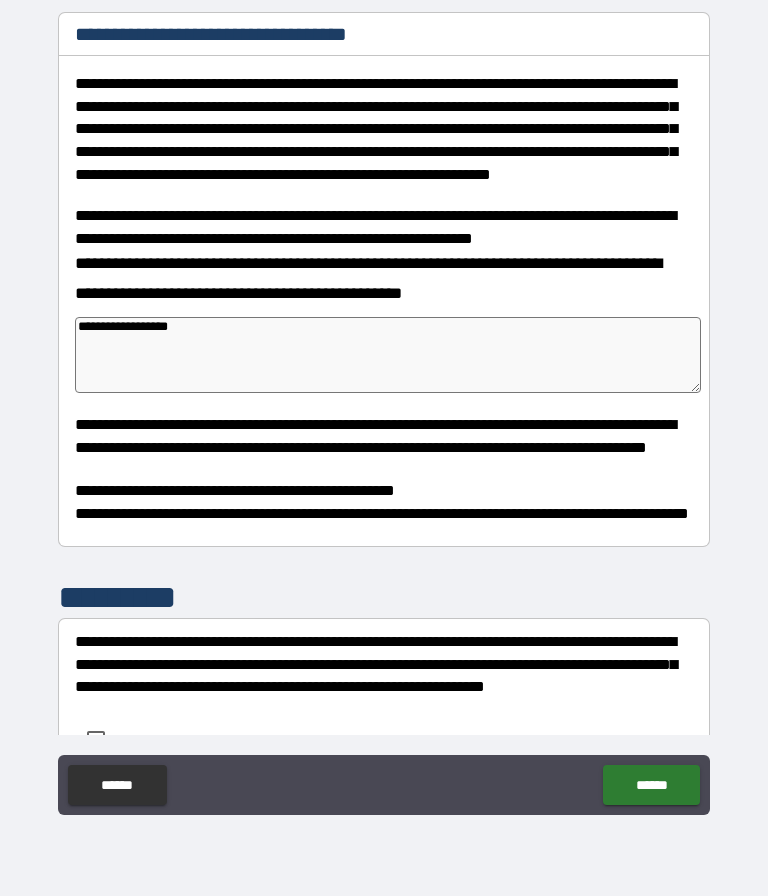 type on "*" 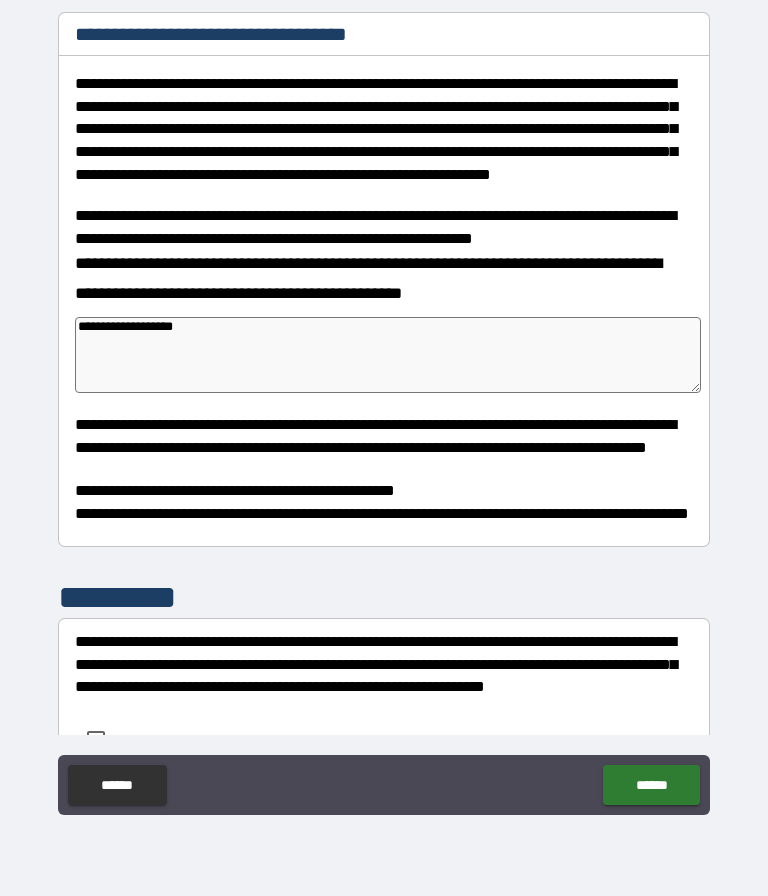 type on "*" 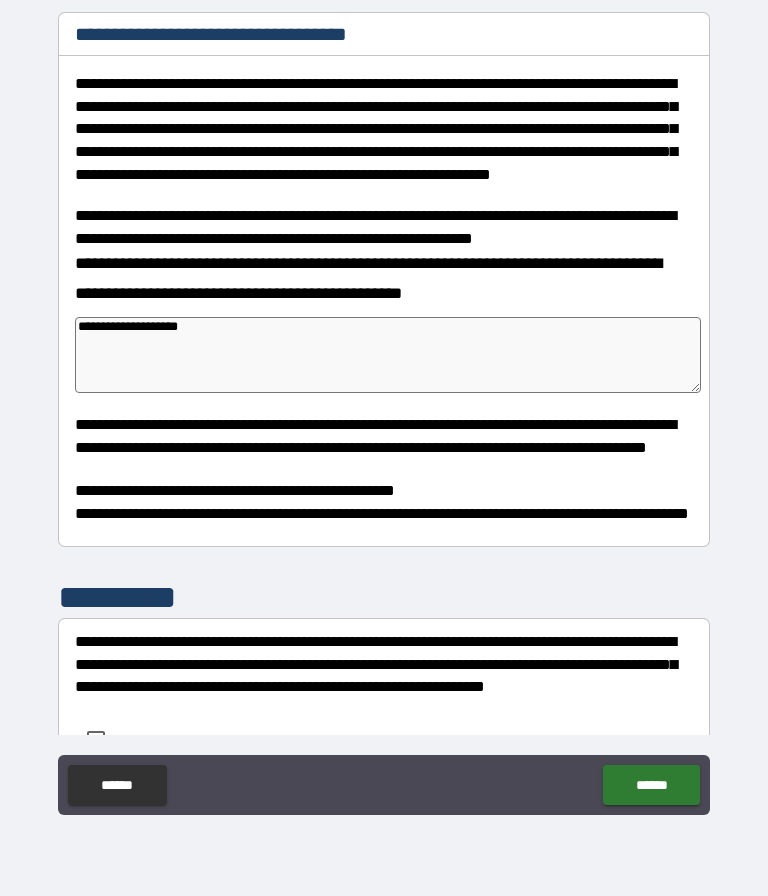 type on "**********" 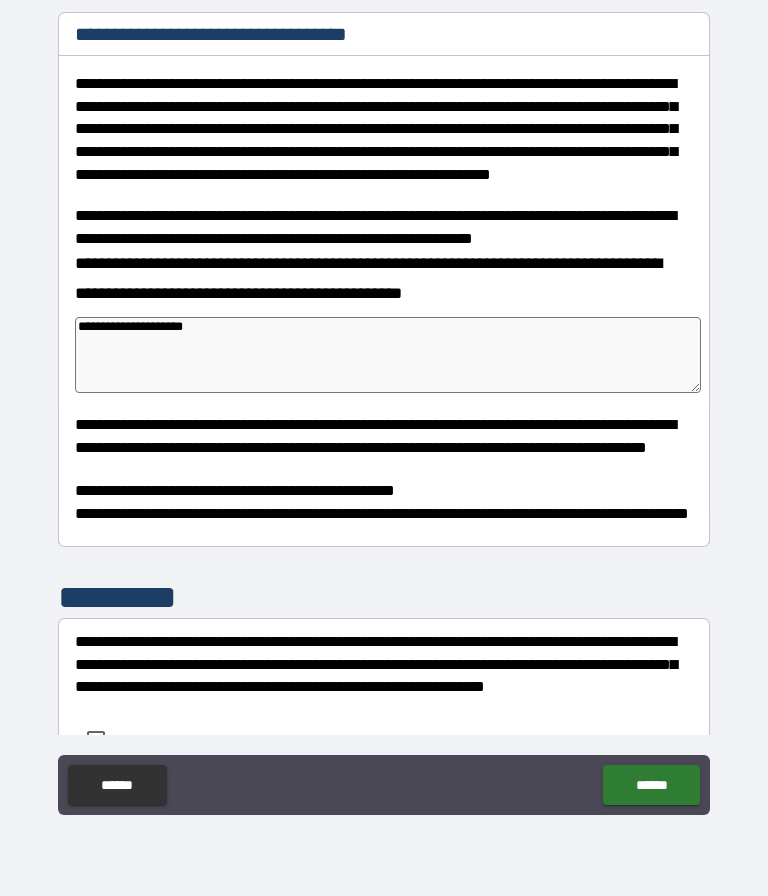 type on "**********" 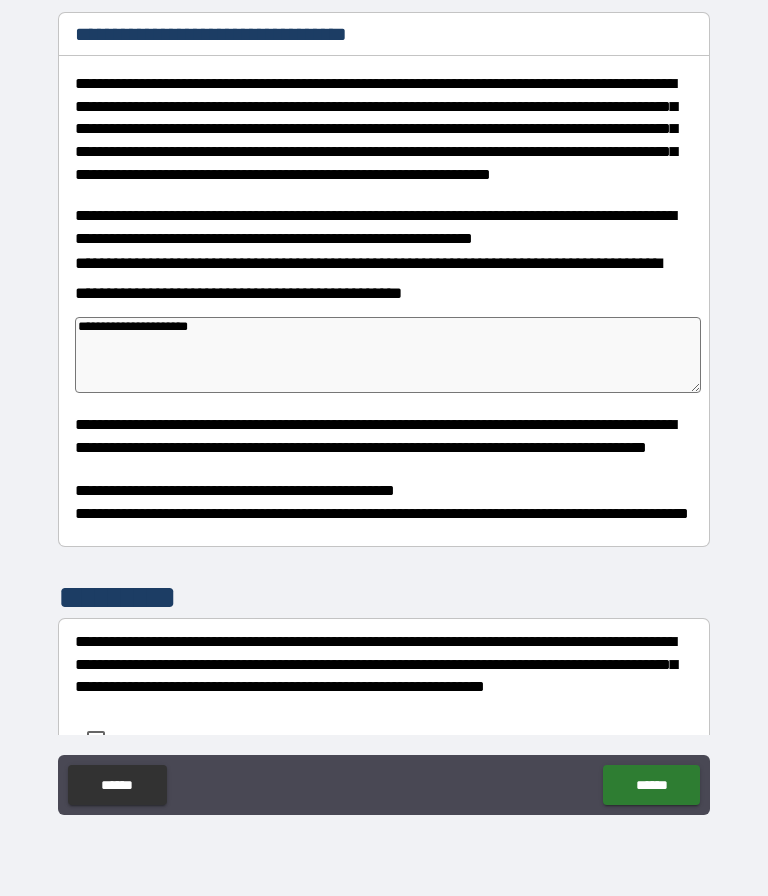 type on "*" 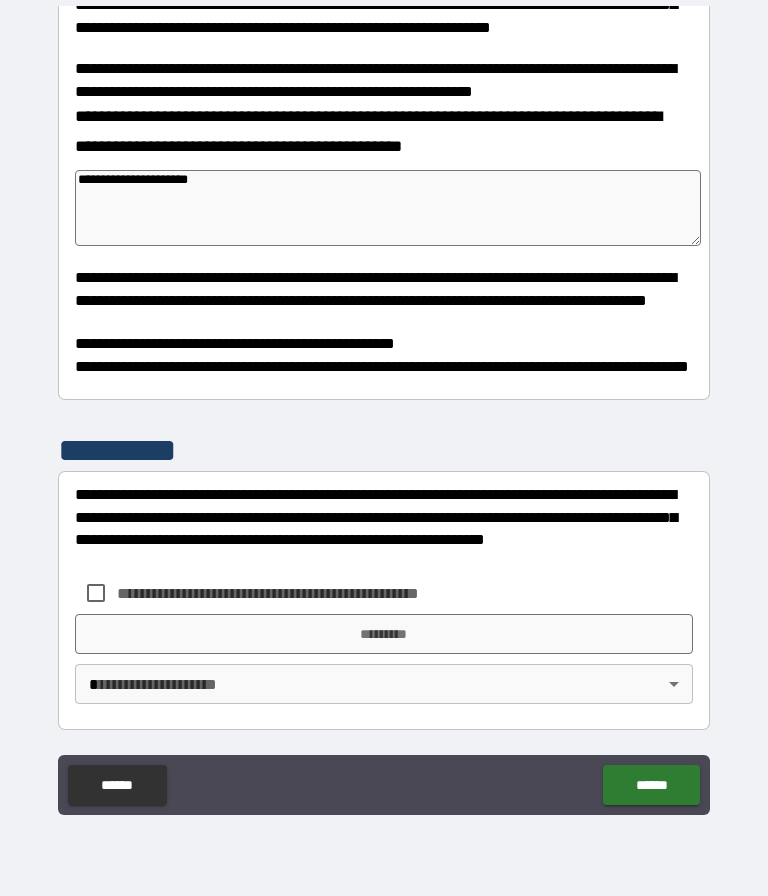 scroll, scrollTop: 400, scrollLeft: 0, axis: vertical 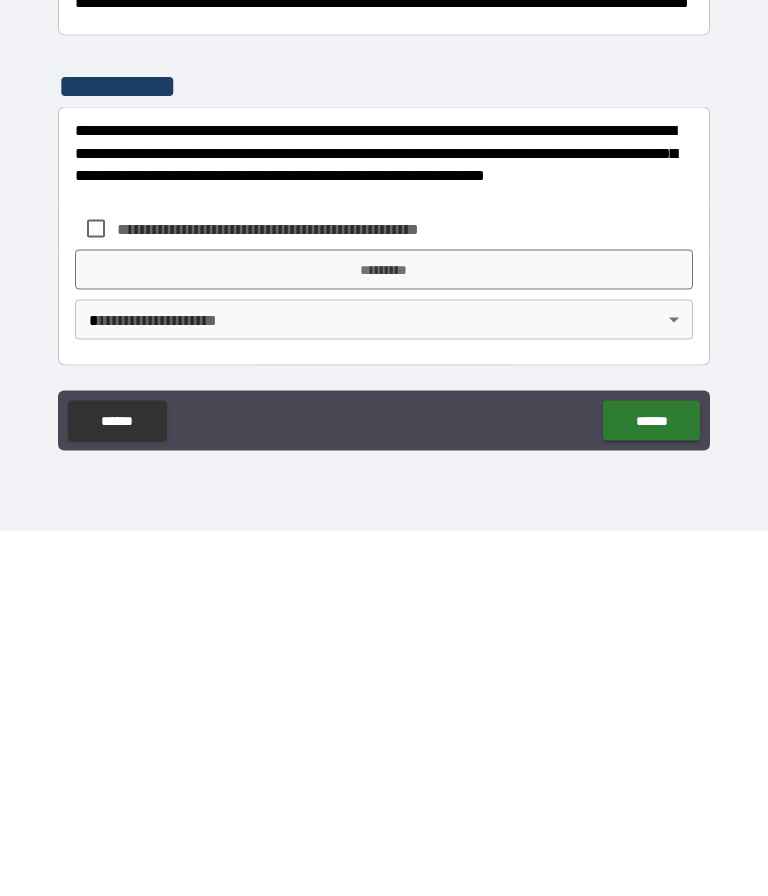 type on "**********" 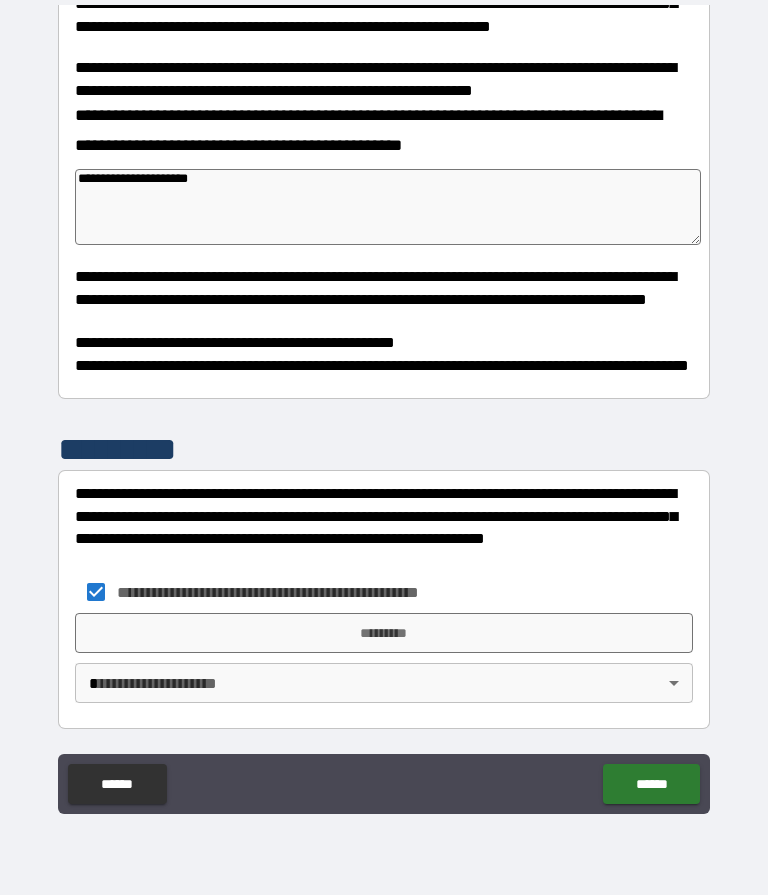 click on "*********" at bounding box center (384, 634) 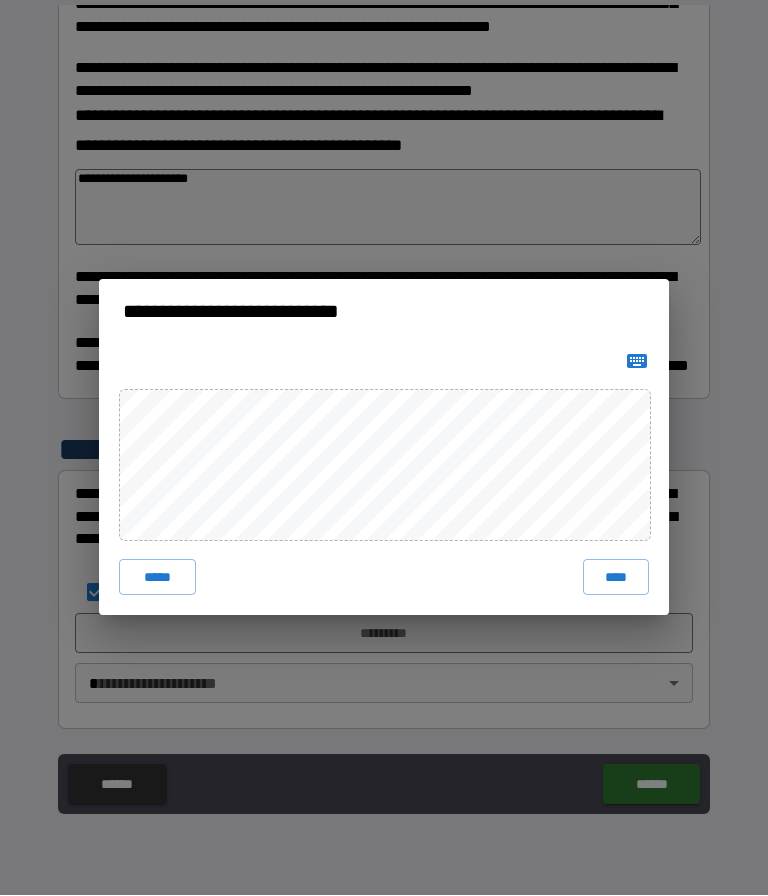 click on "****" at bounding box center (616, 578) 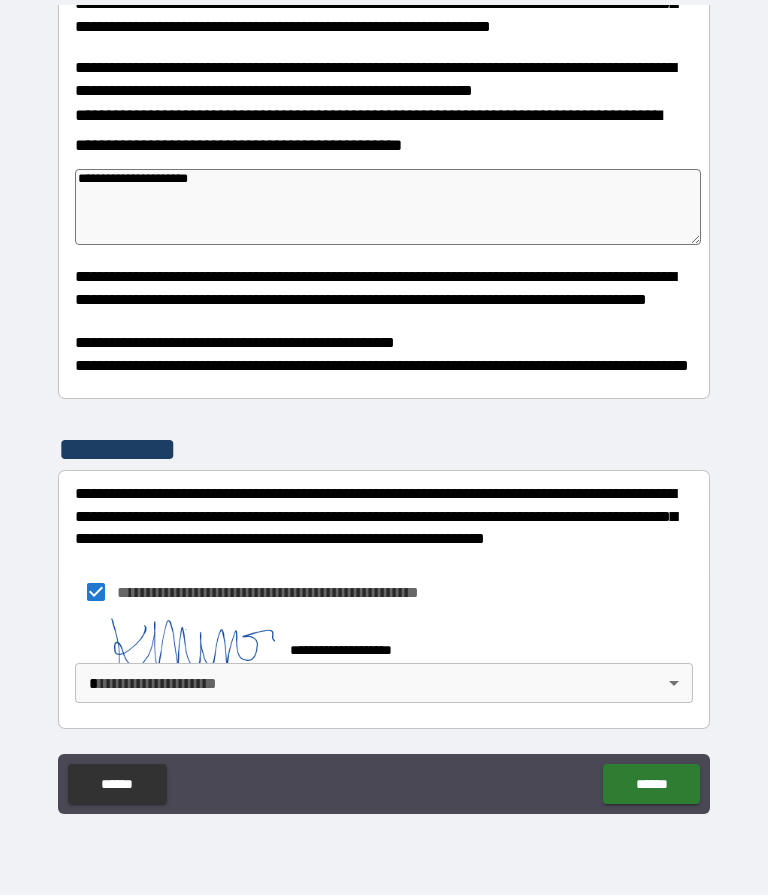 scroll, scrollTop: 390, scrollLeft: 0, axis: vertical 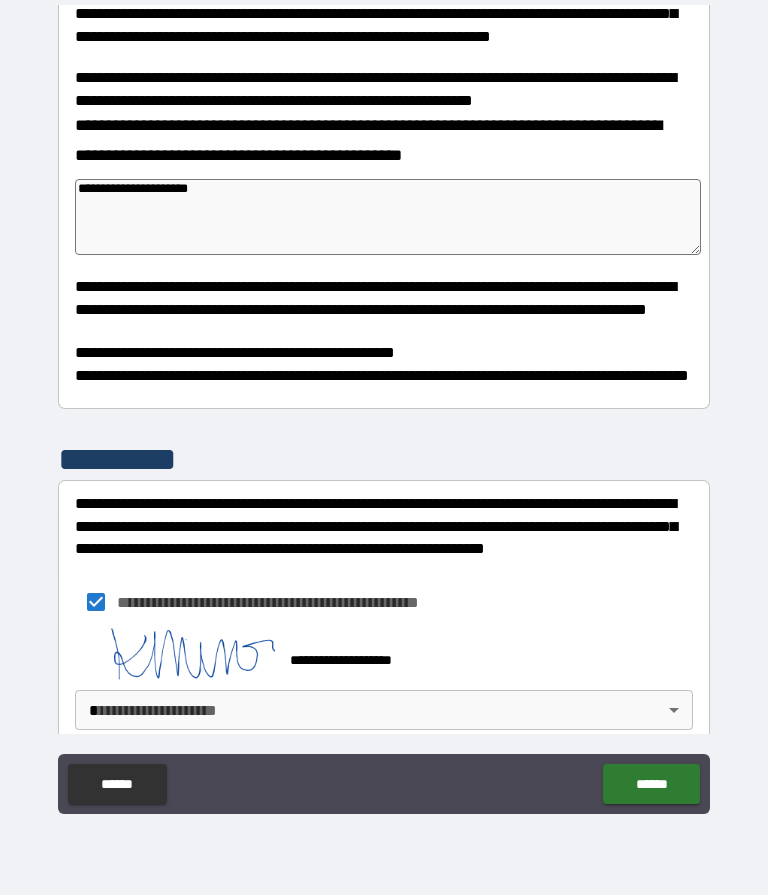 click on "[FIRST] [LAST] [STREET] [CITY], [STATE] [ZIP] [COUNTRY] [PHONE] [EMAIL] [SSN] [DLN] [CC] [DOB] [AGE]" at bounding box center (384, 406) 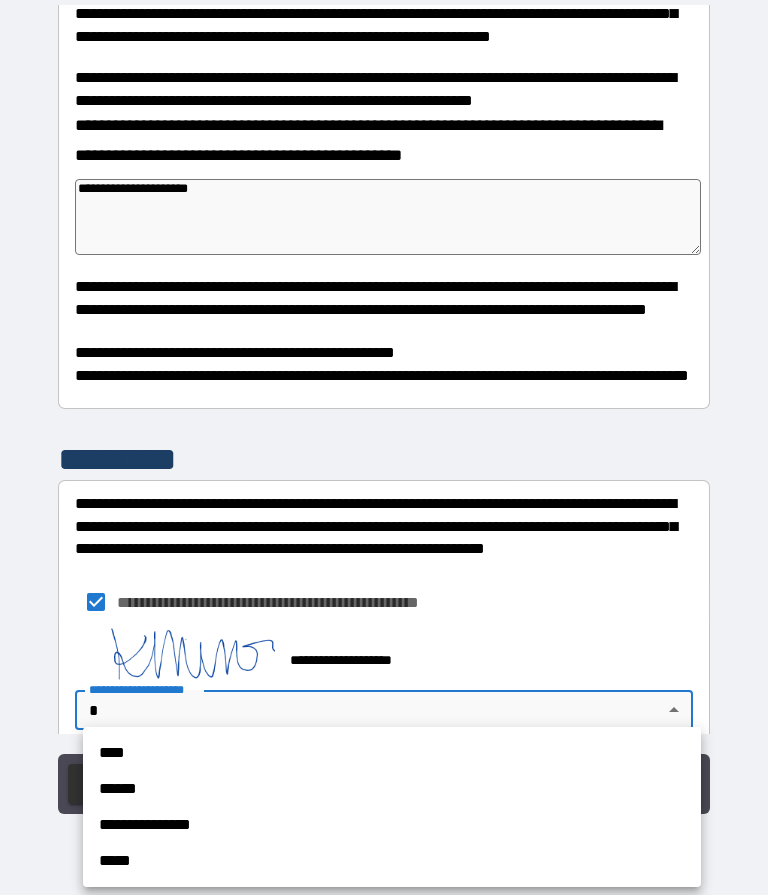 click on "****" at bounding box center [392, 754] 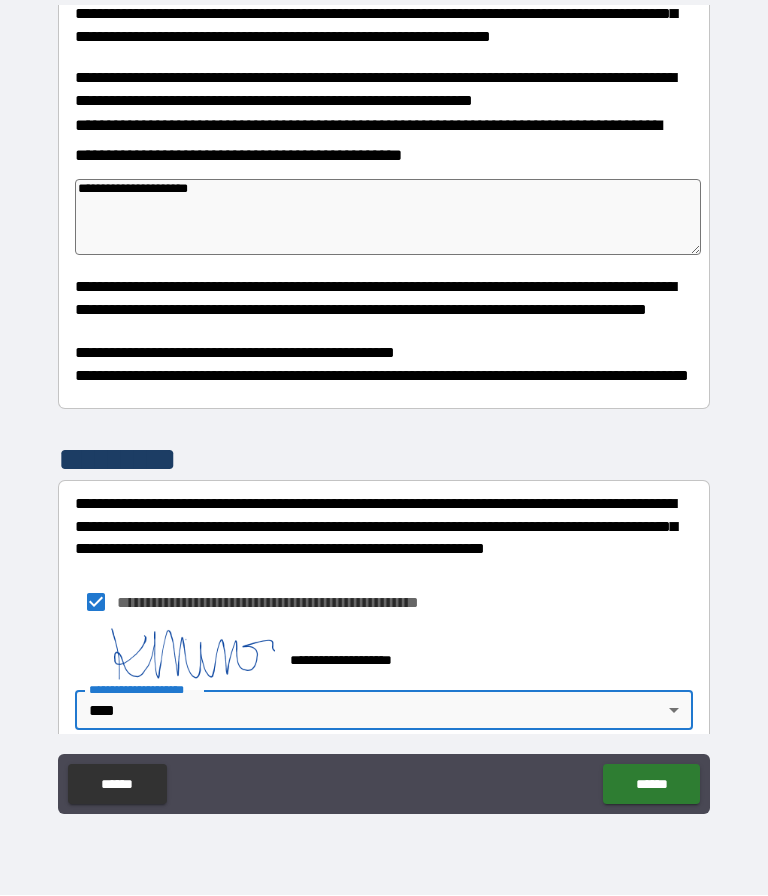 type on "*" 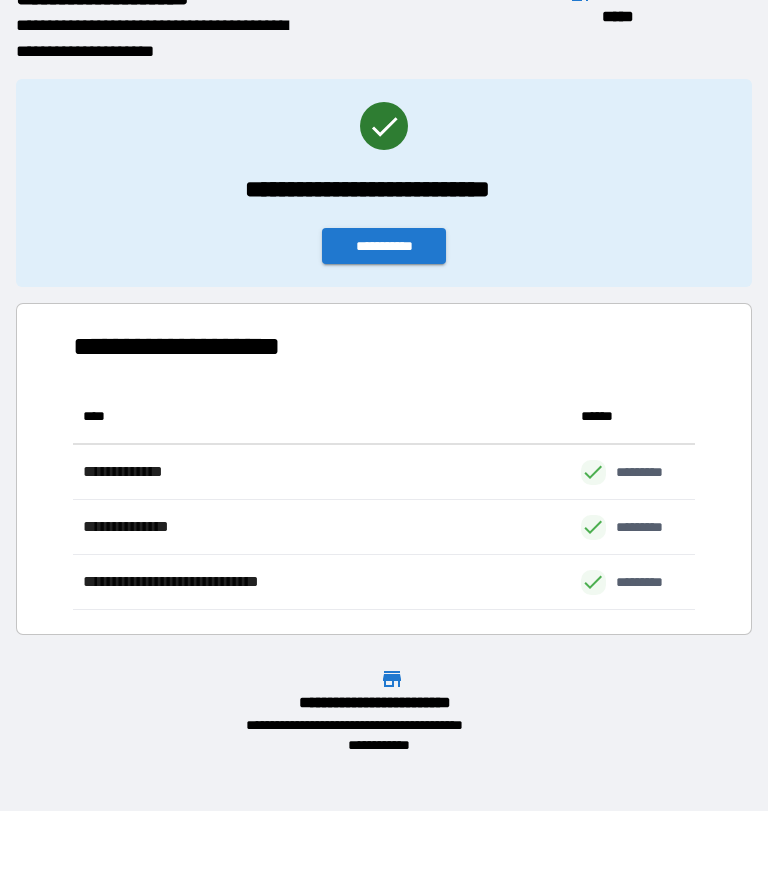 scroll, scrollTop: 221, scrollLeft: 622, axis: both 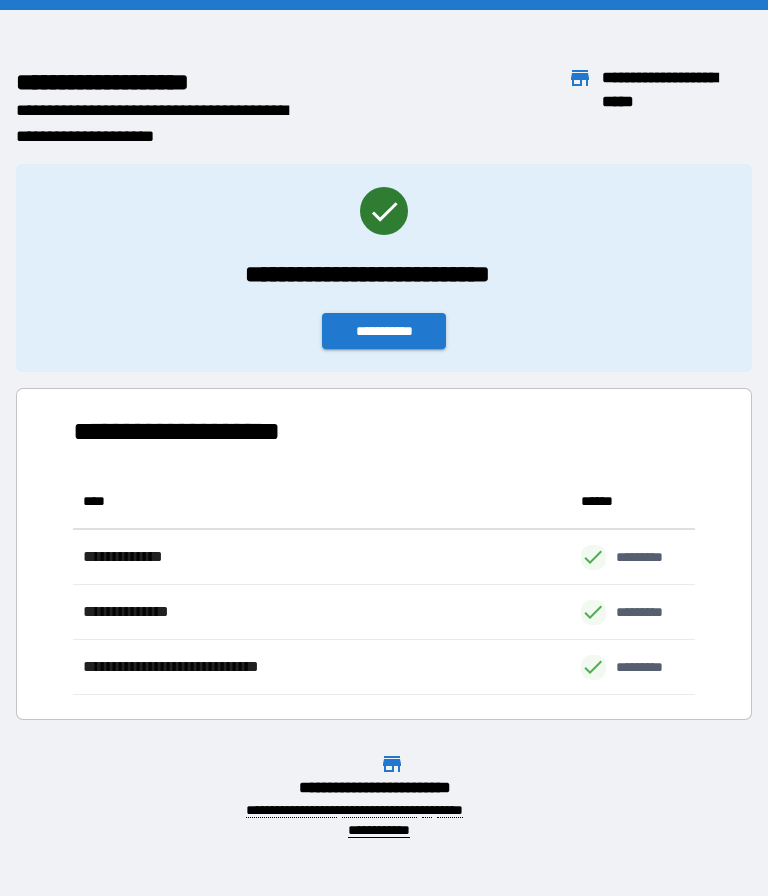 click on "**********" at bounding box center [384, 331] 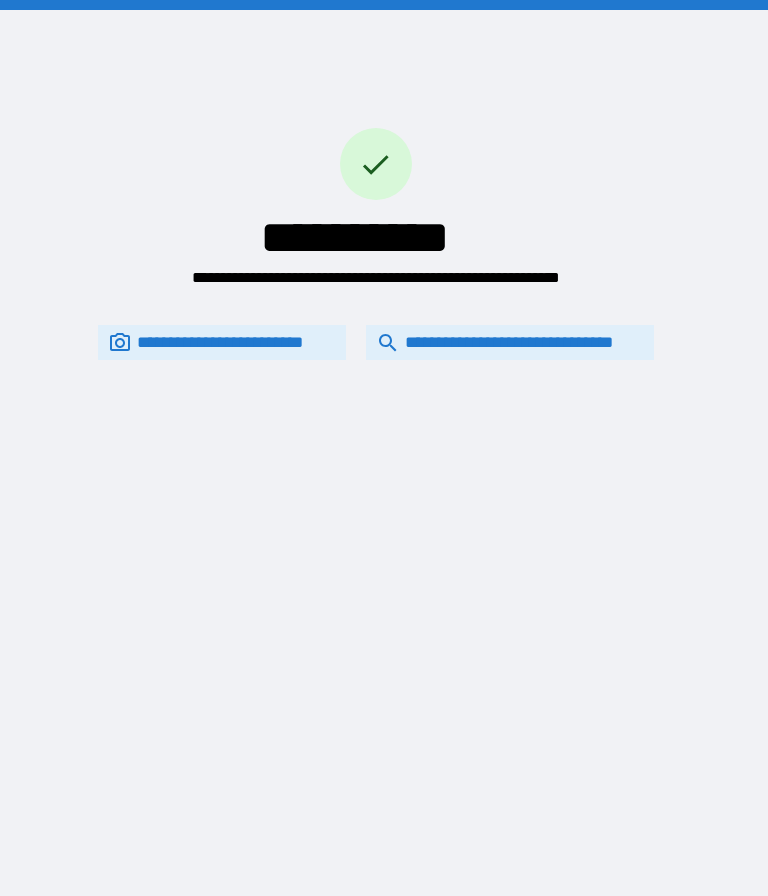 click on "**********" at bounding box center (510, 342) 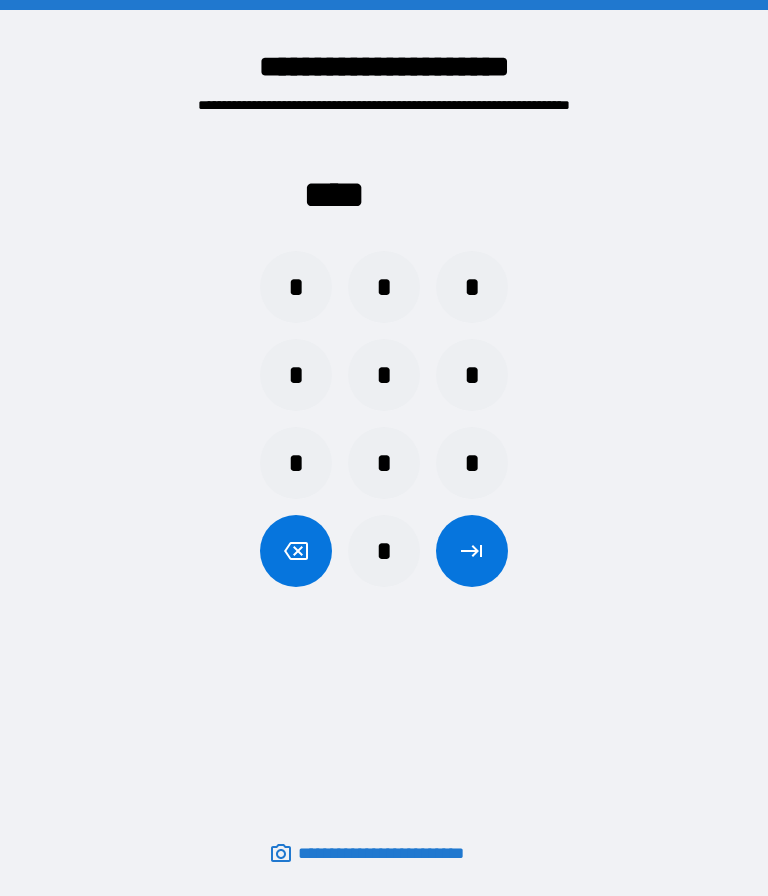 click on "*" at bounding box center [472, 463] 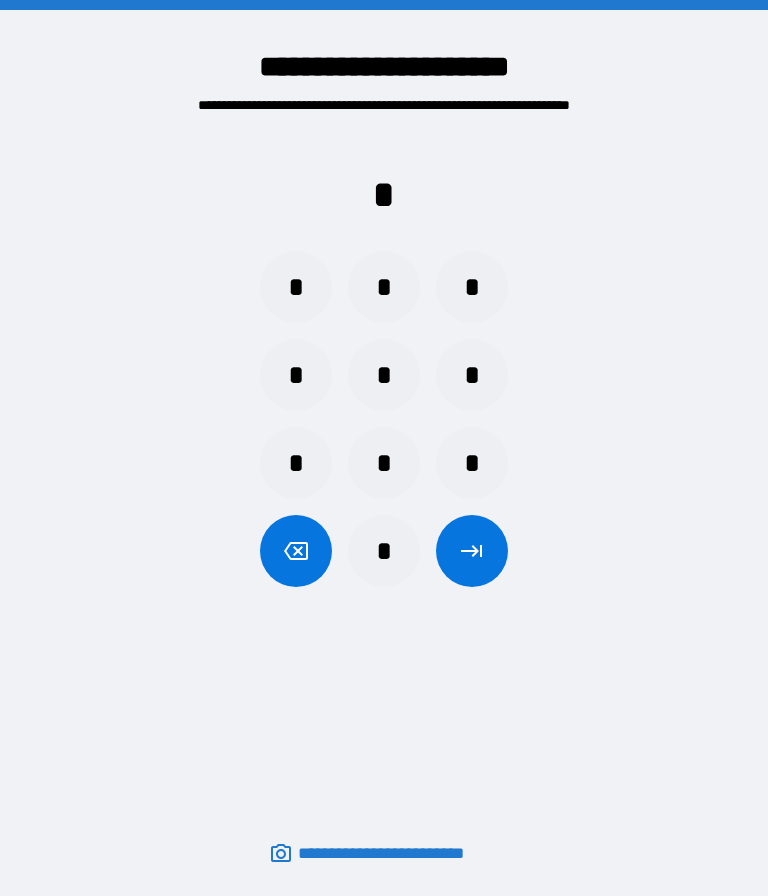 click on "*" at bounding box center (384, 375) 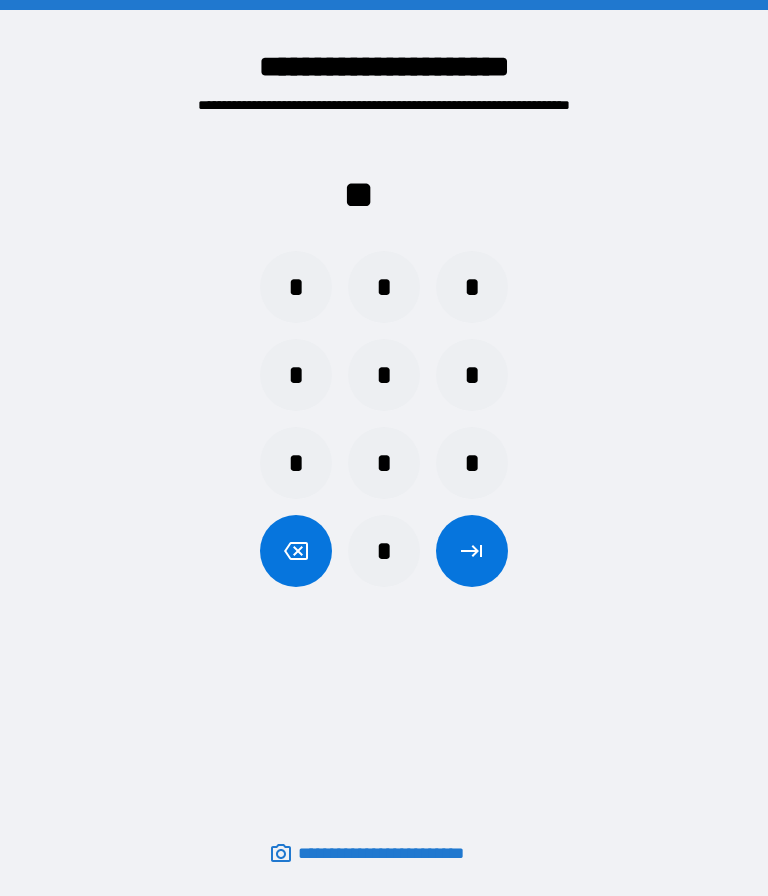 click on "*" at bounding box center (296, 287) 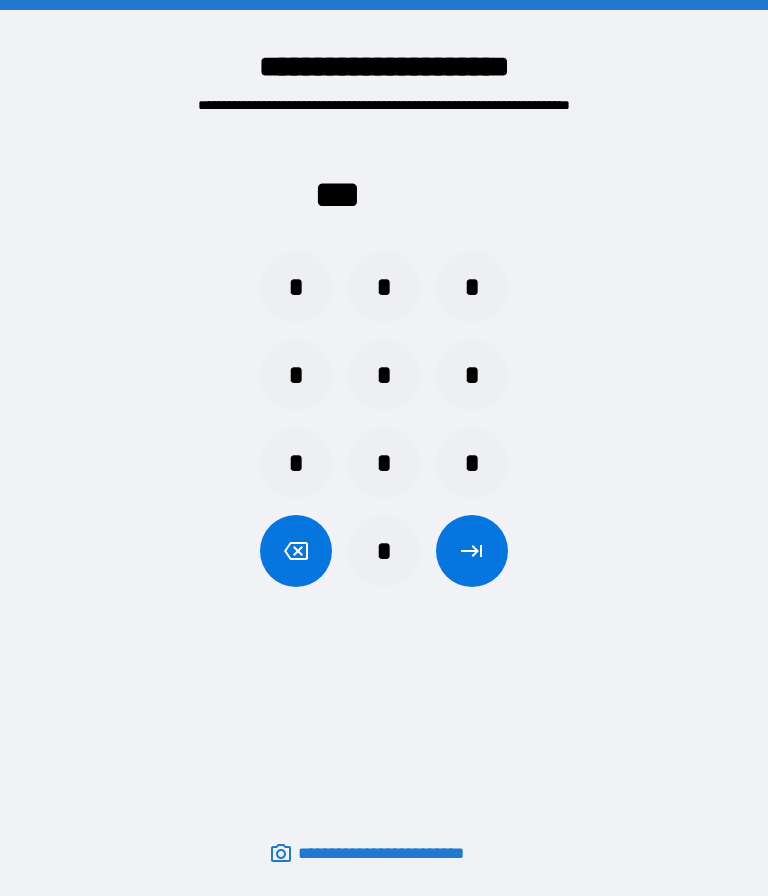 click on "*" at bounding box center (296, 375) 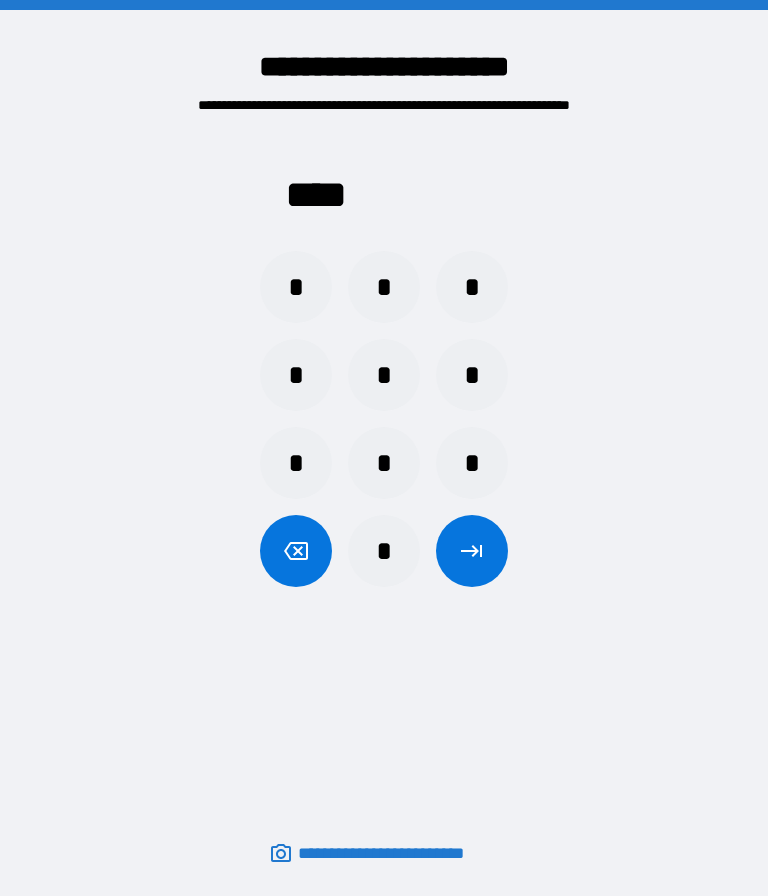 click at bounding box center [472, 551] 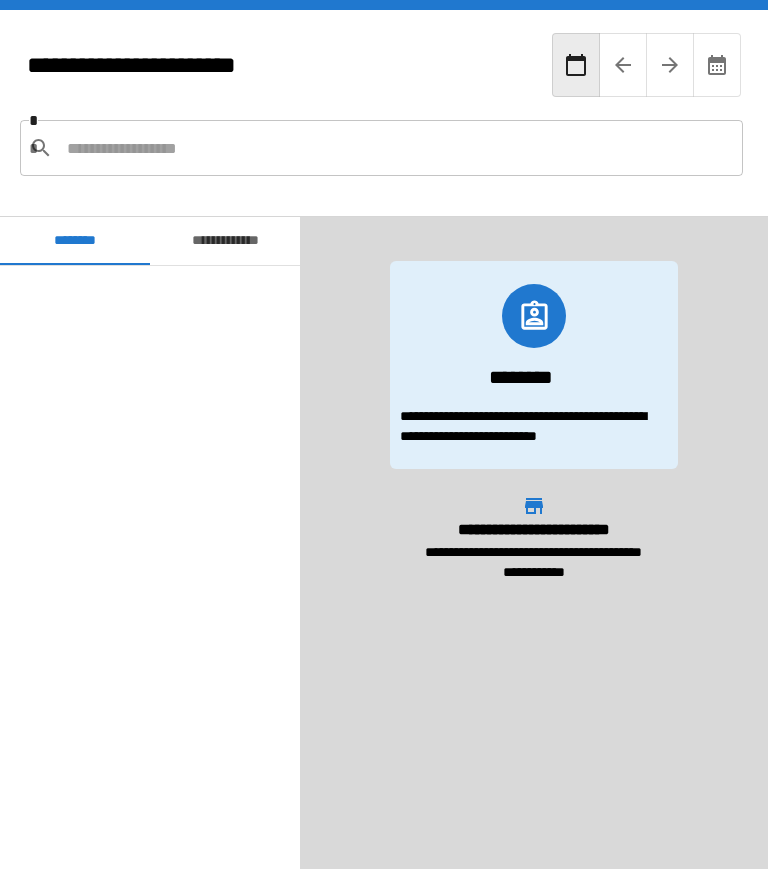 scroll, scrollTop: 134, scrollLeft: 0, axis: vertical 